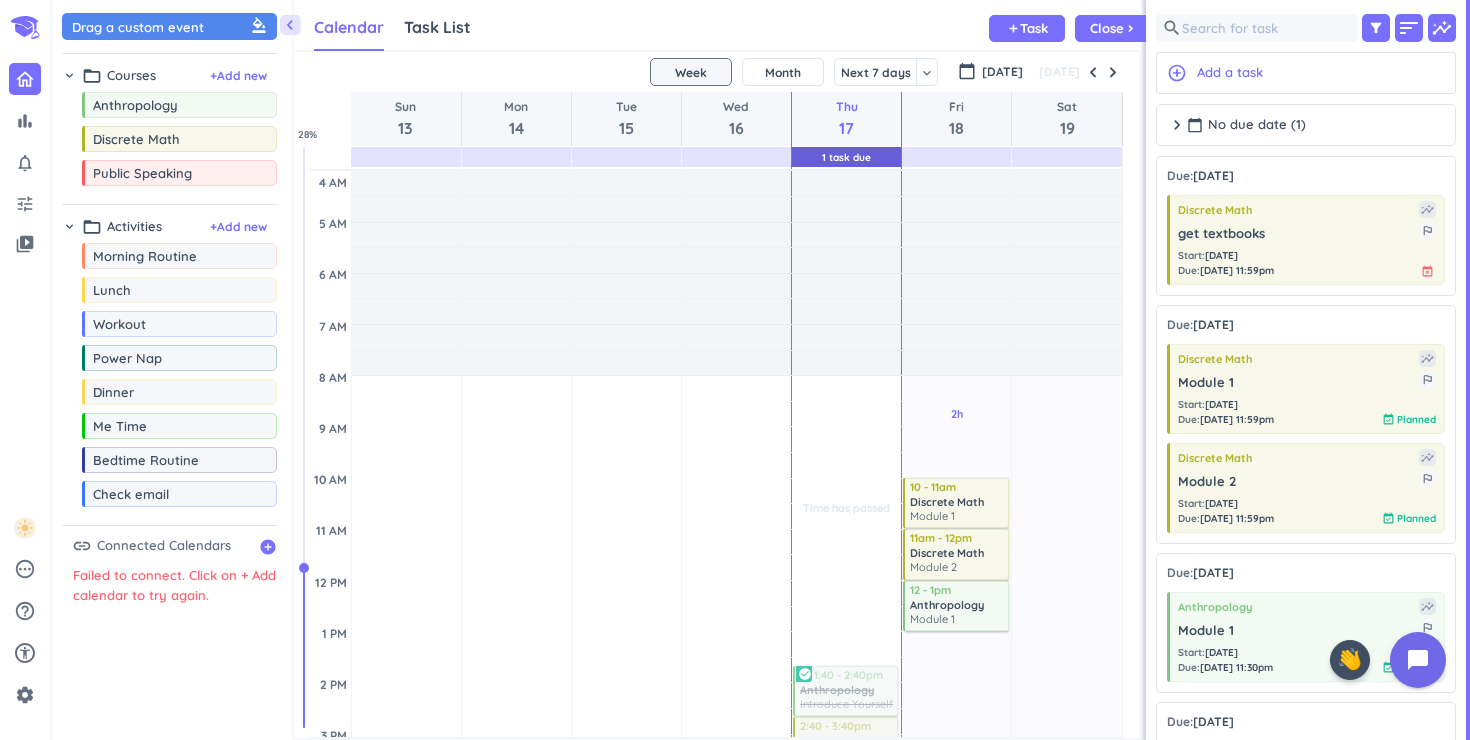 scroll, scrollTop: 0, scrollLeft: 0, axis: both 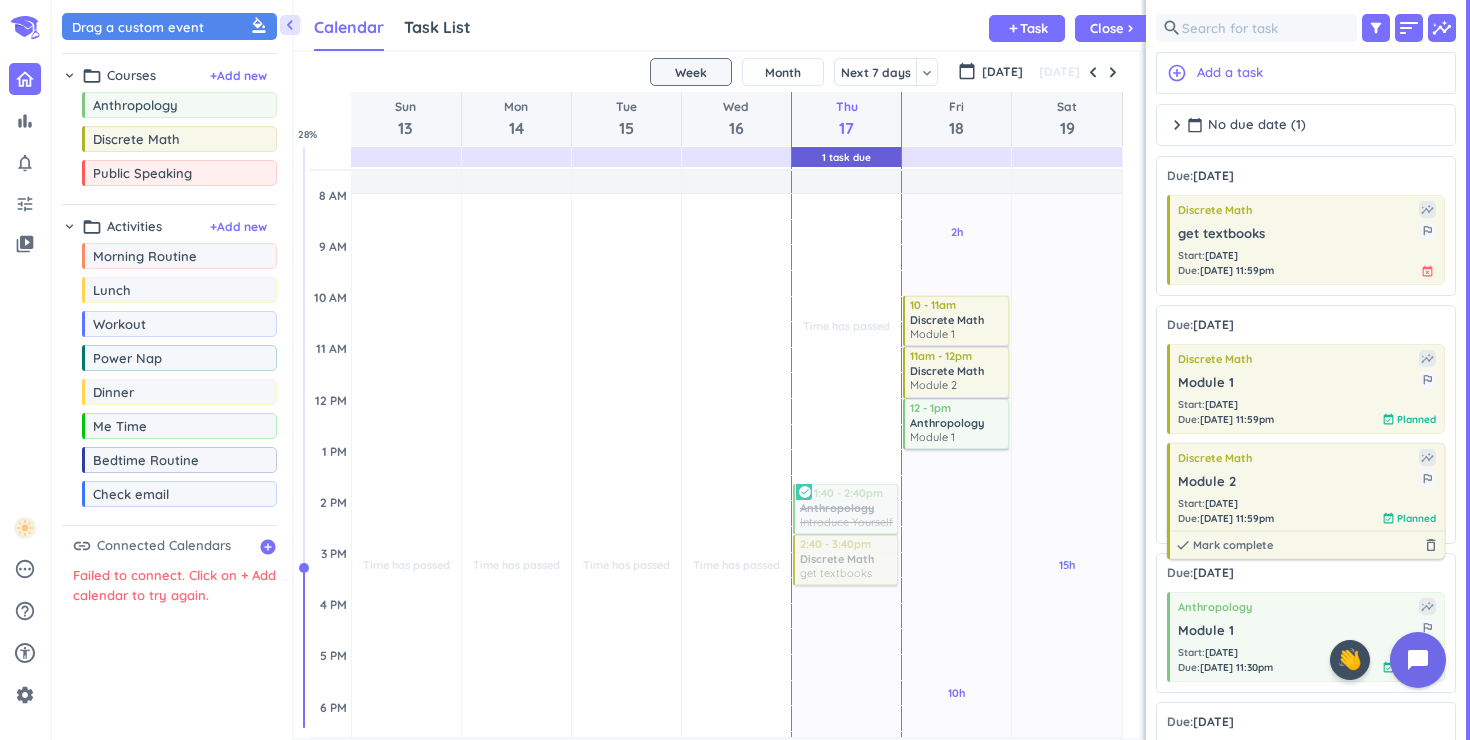 click on "Start :  Jul 19" at bounding box center [1226, 503] 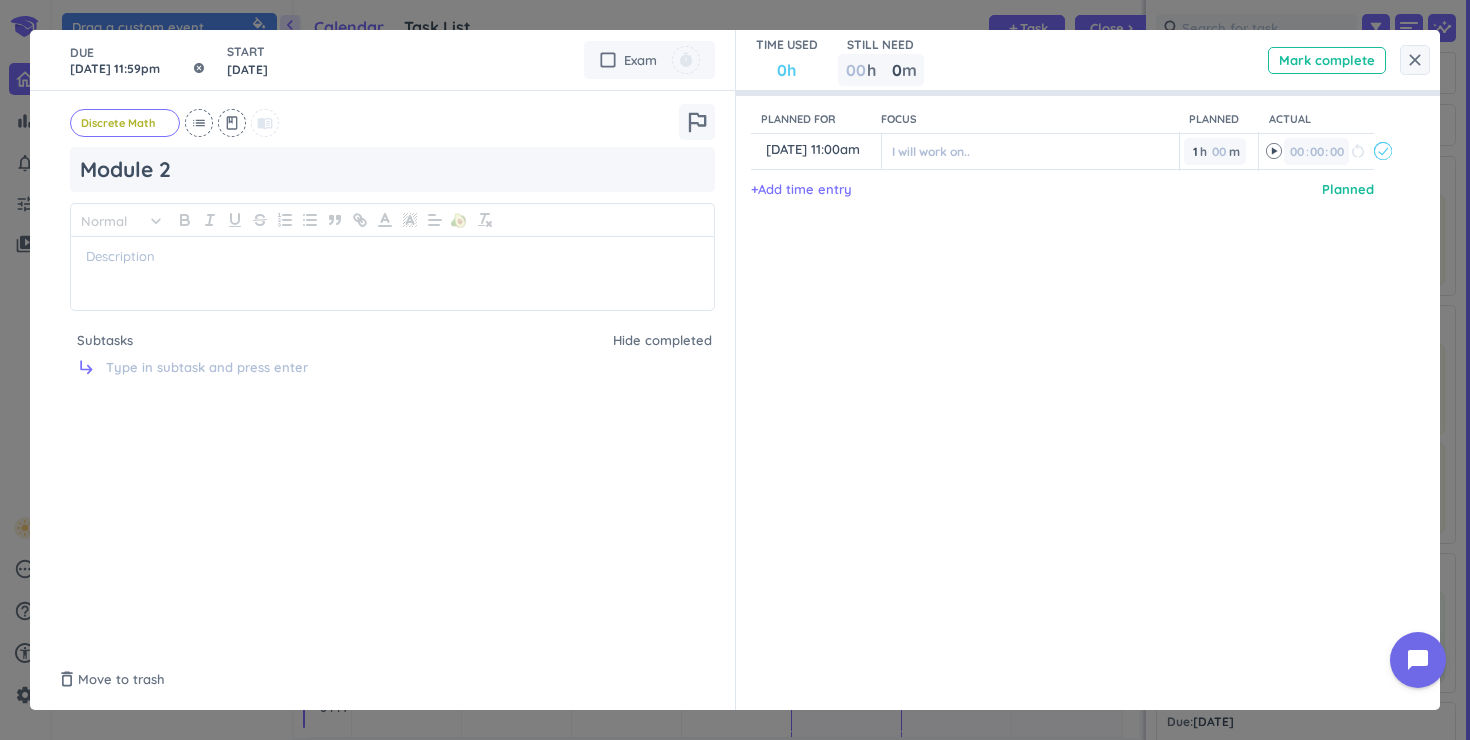 click on "[DATE] 11:59pm" at bounding box center (138, 60) 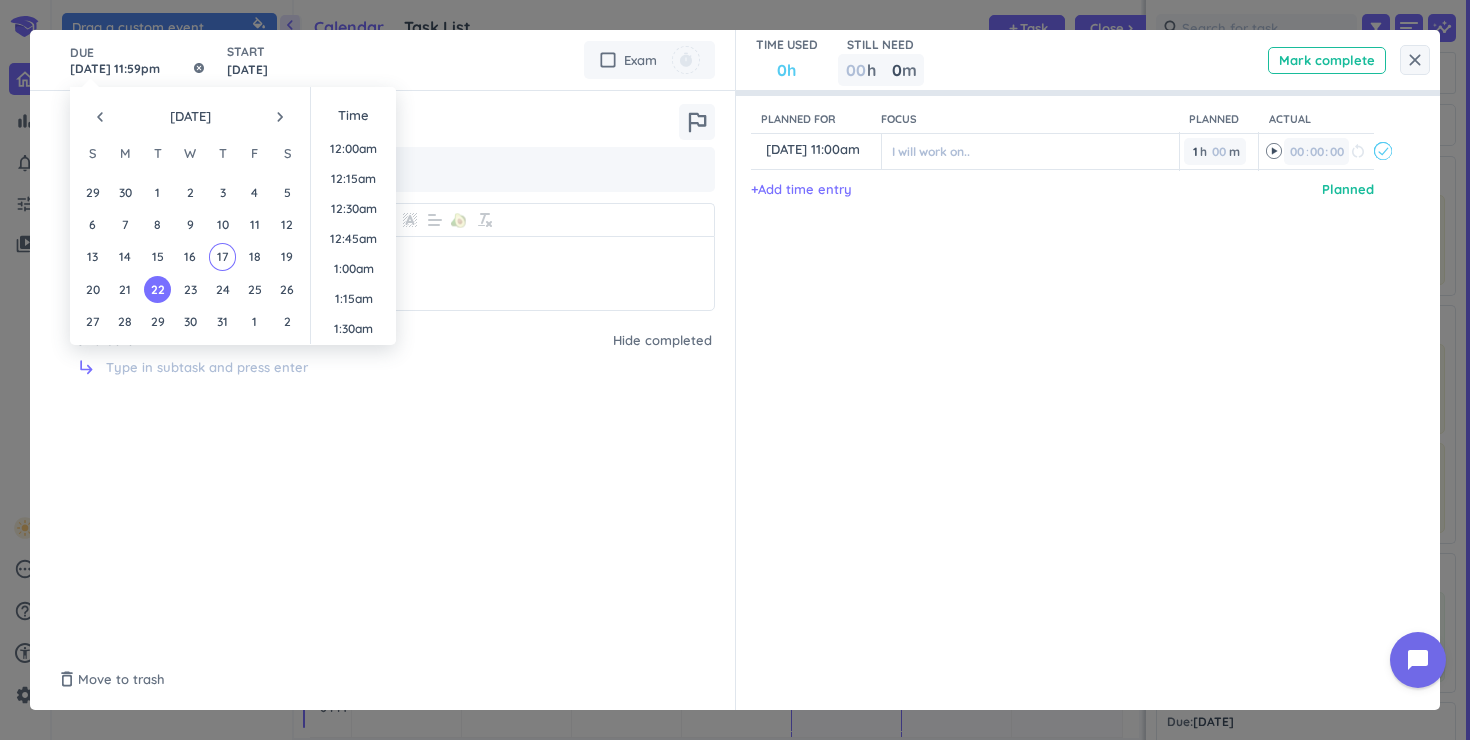 scroll, scrollTop: 2699, scrollLeft: 0, axis: vertical 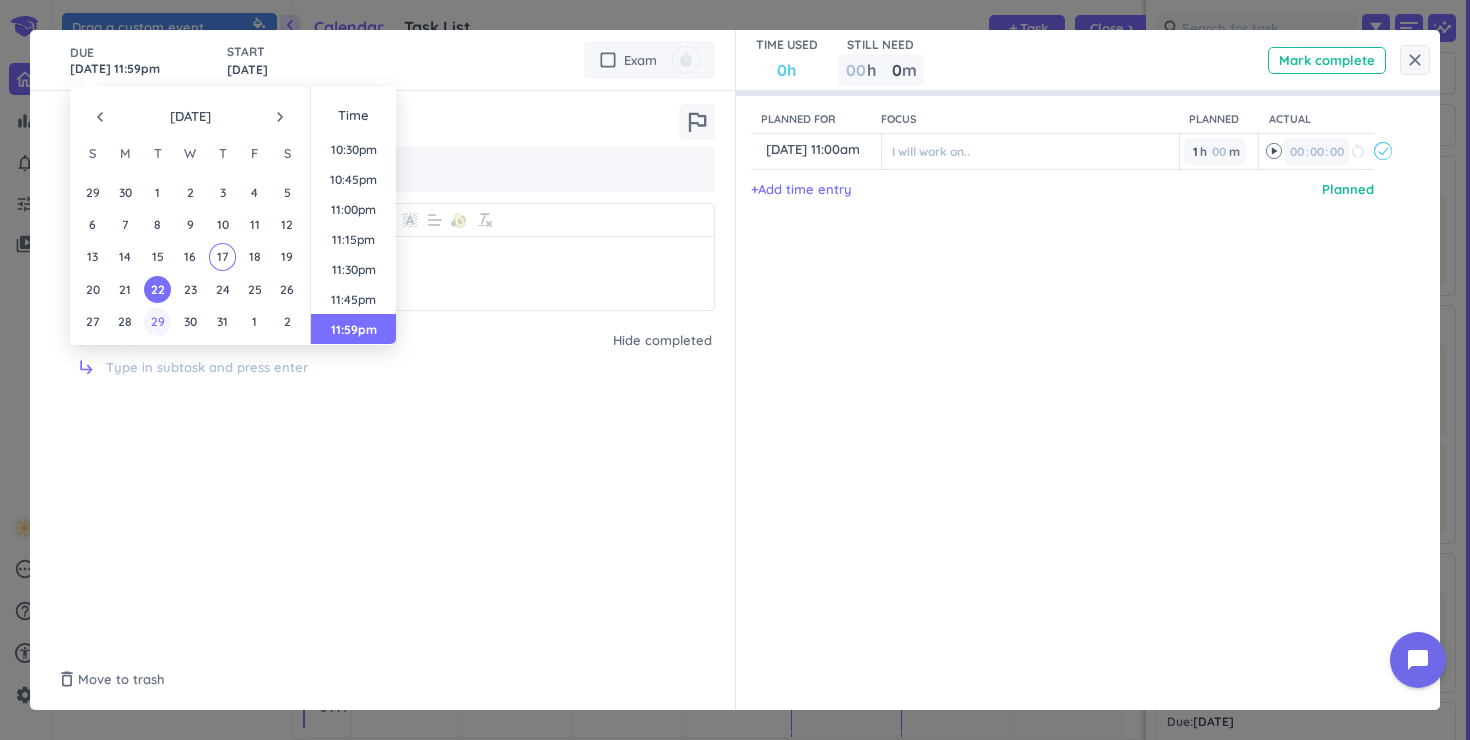 click on "29" at bounding box center [157, 321] 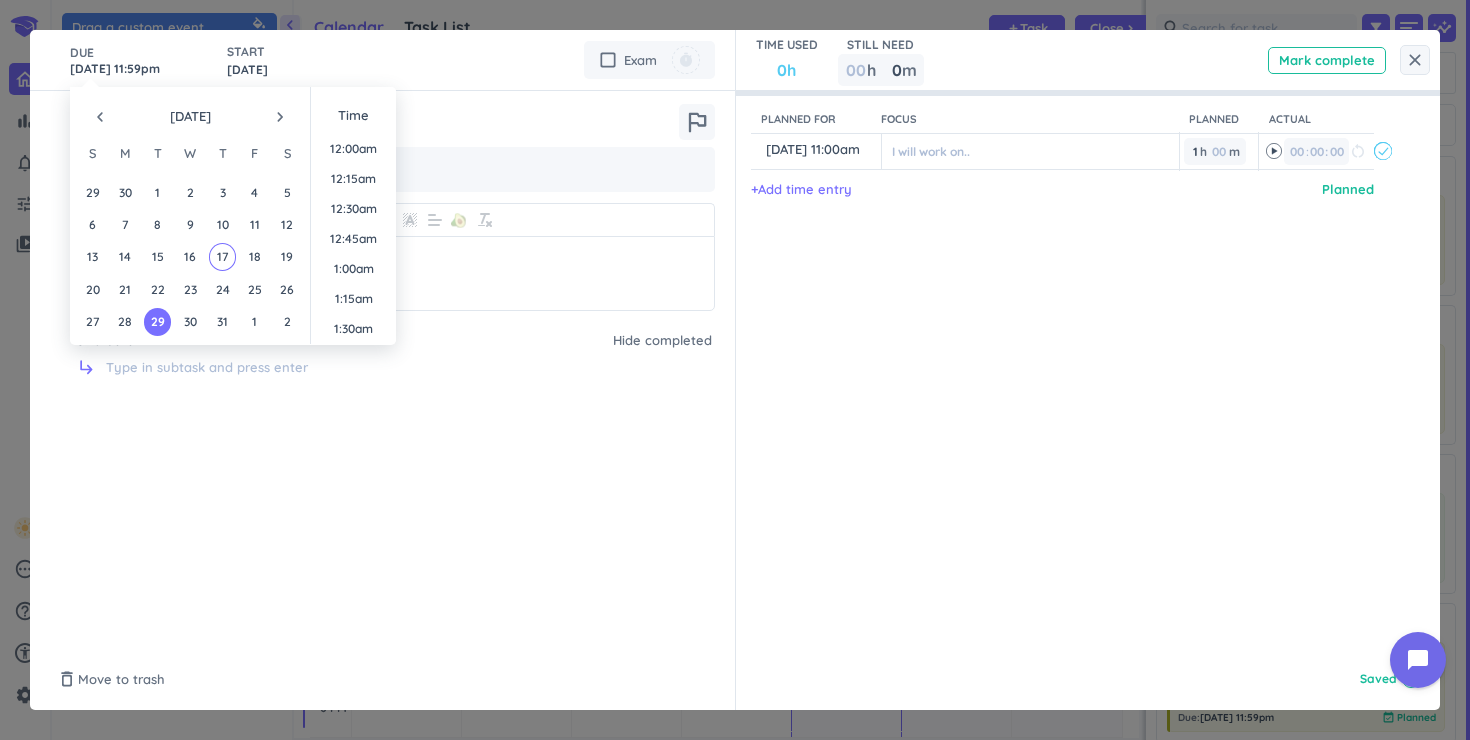 scroll, scrollTop: 2699, scrollLeft: 0, axis: vertical 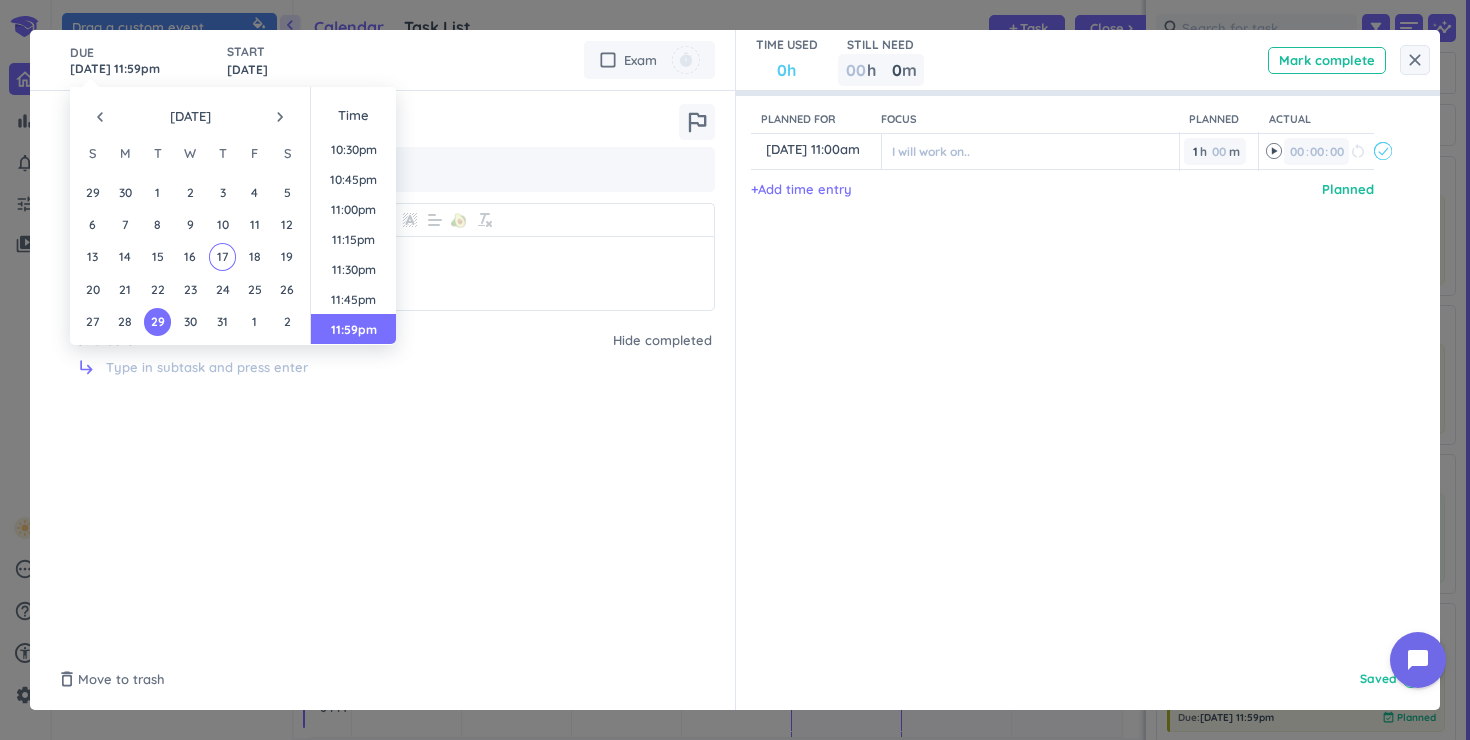 click on "DUE Jul 29, 11:59pm START in 9 days cancel check_box_outline_blank Exam timer Discrete Math cancel list class menu_book outlined_flag Module 2 Normal keyboard_arrow_down                                                                             🥑             Subtasks Hide completed subdirectory_arrow_right" at bounding box center [383, 370] 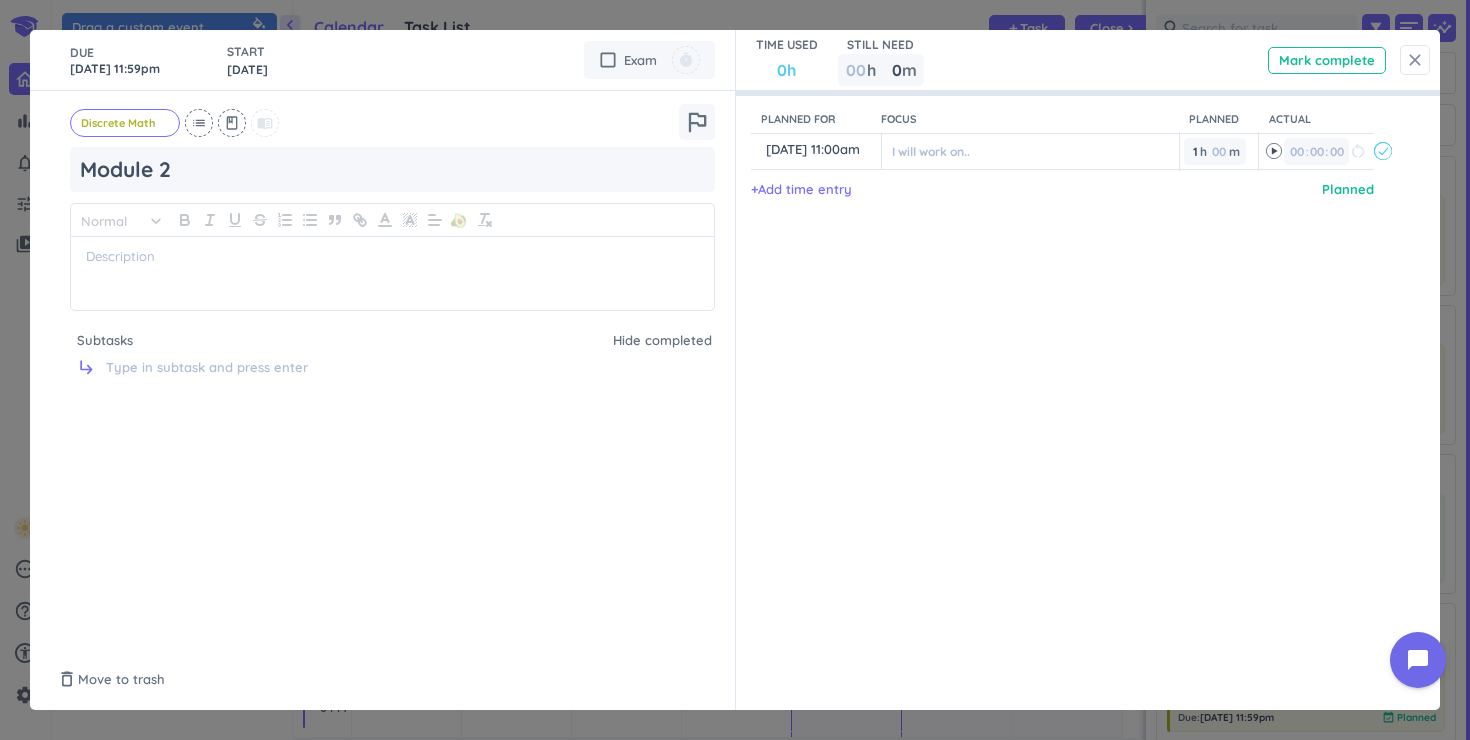 click on "close" at bounding box center [1415, 60] 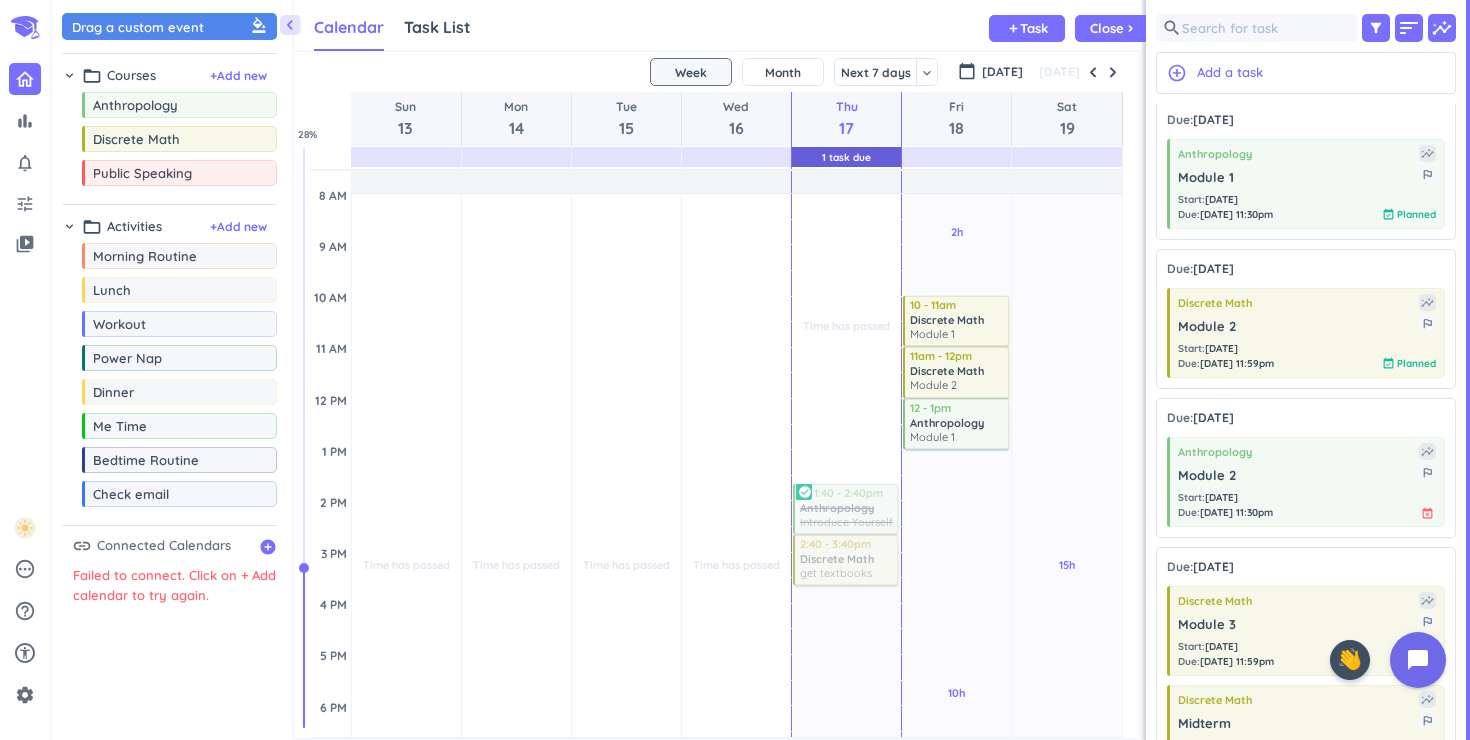 scroll, scrollTop: 371, scrollLeft: 0, axis: vertical 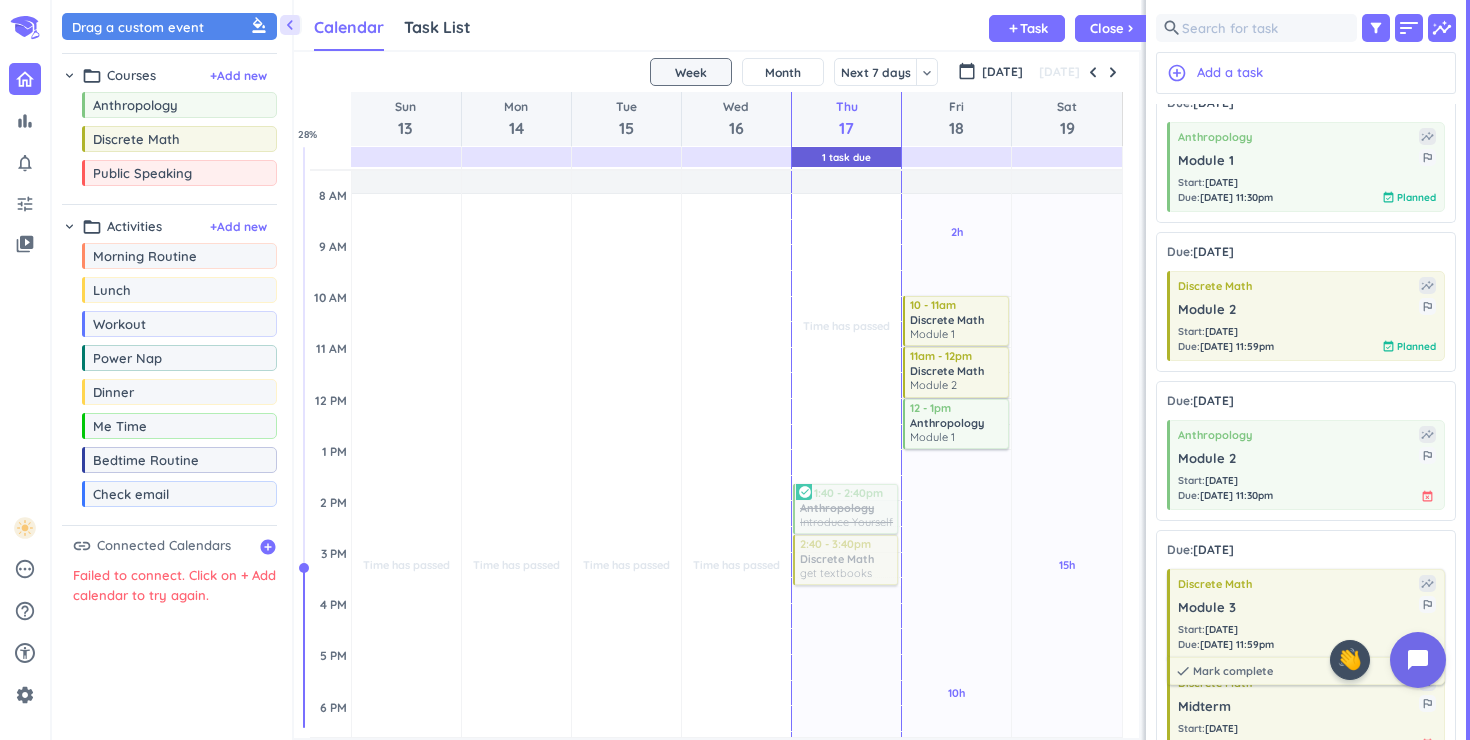 click on "Start :  Aug 2" at bounding box center (1226, 629) 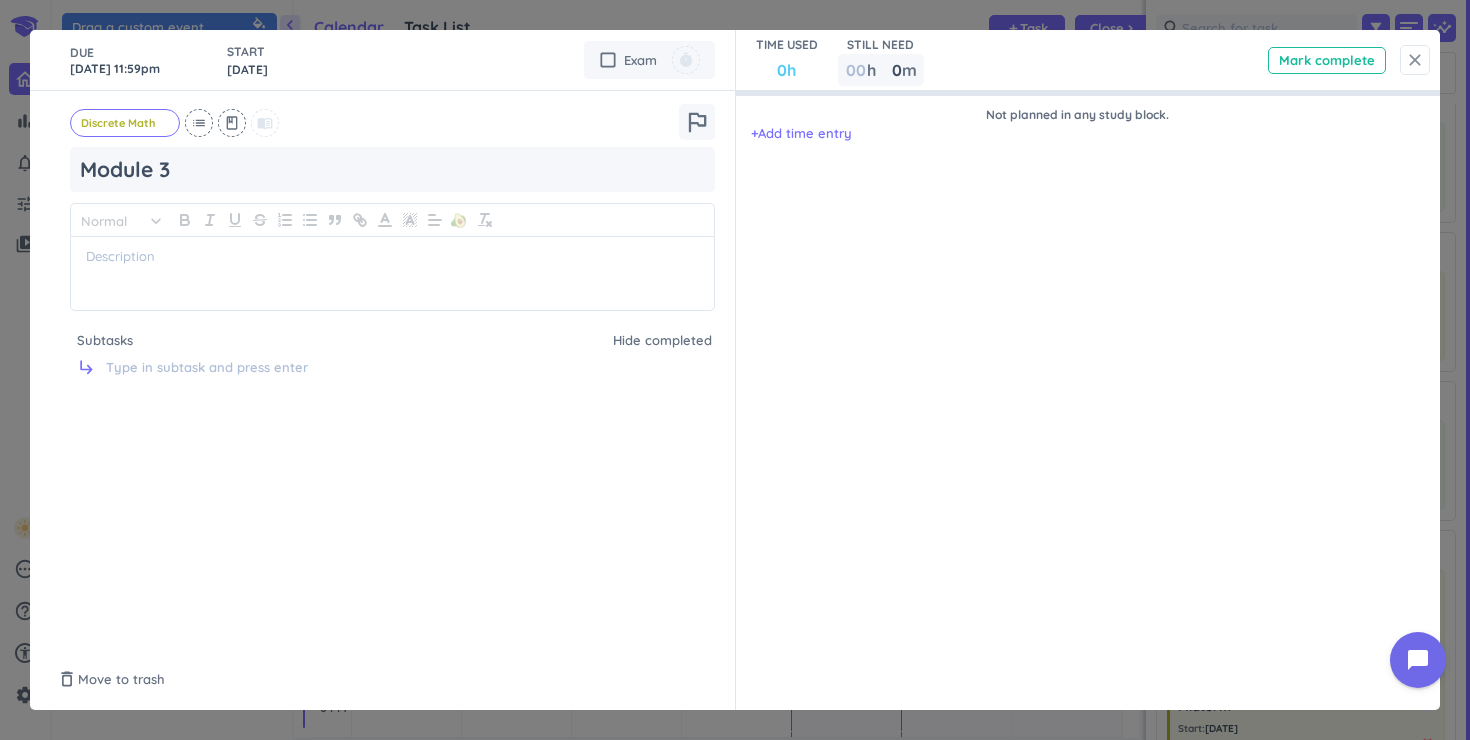 click on "close" at bounding box center [1415, 60] 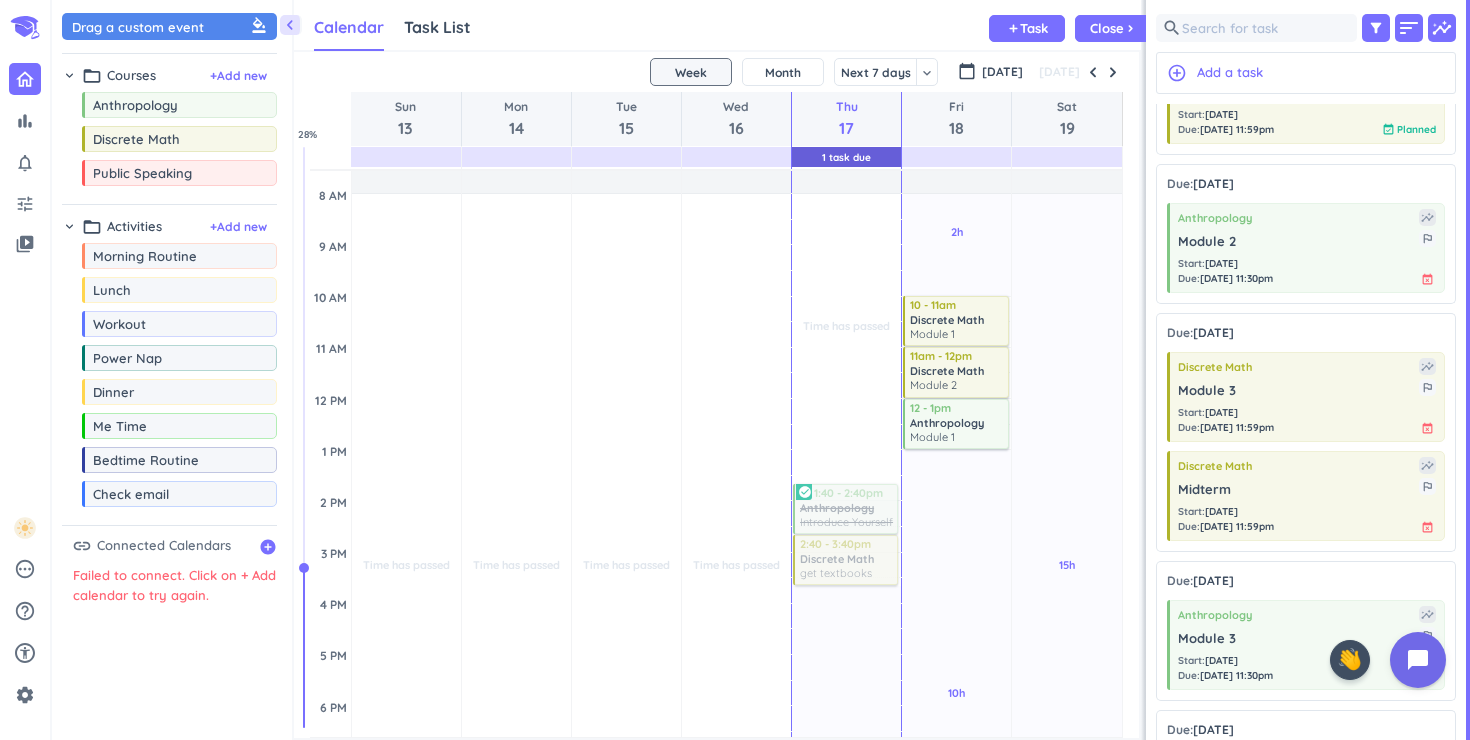 scroll, scrollTop: 600, scrollLeft: 0, axis: vertical 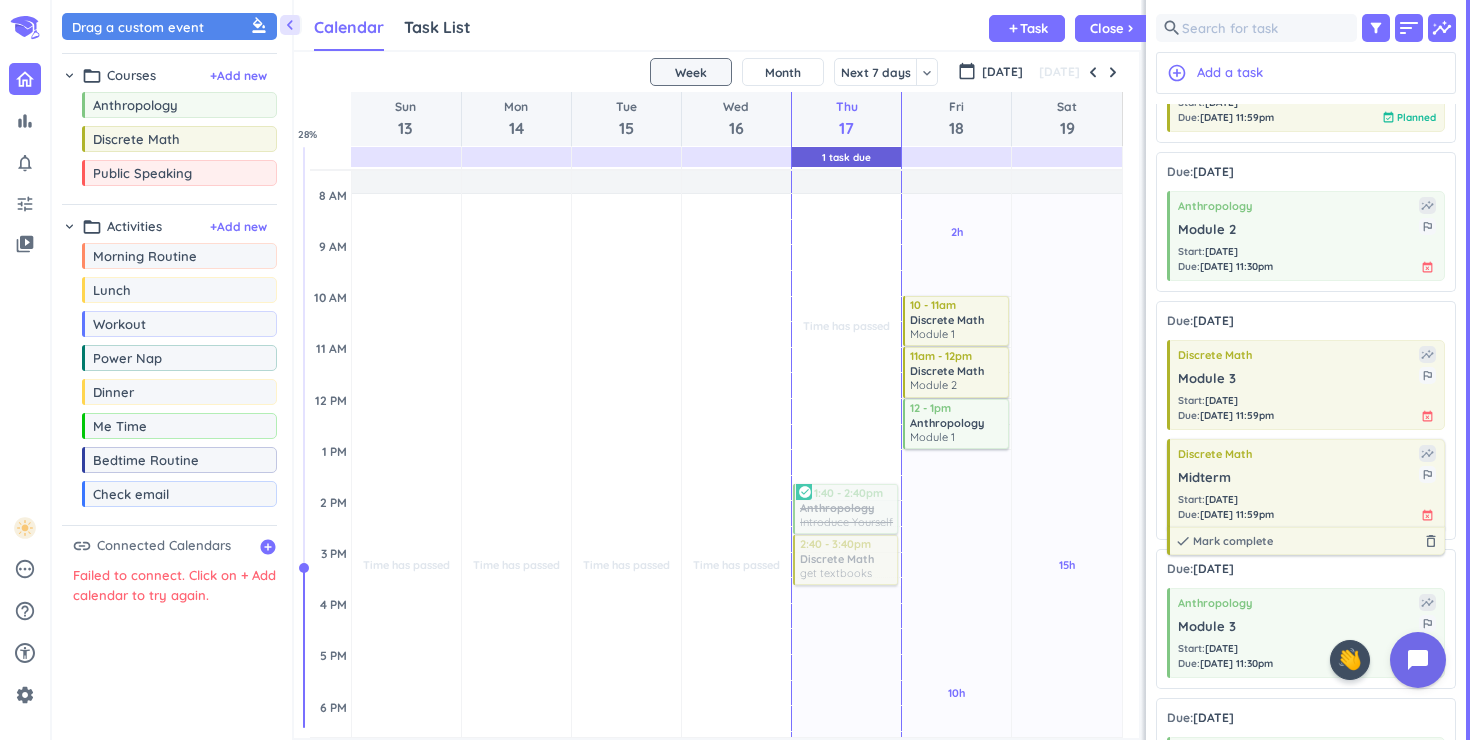 click on "Midterm" at bounding box center [1298, 478] 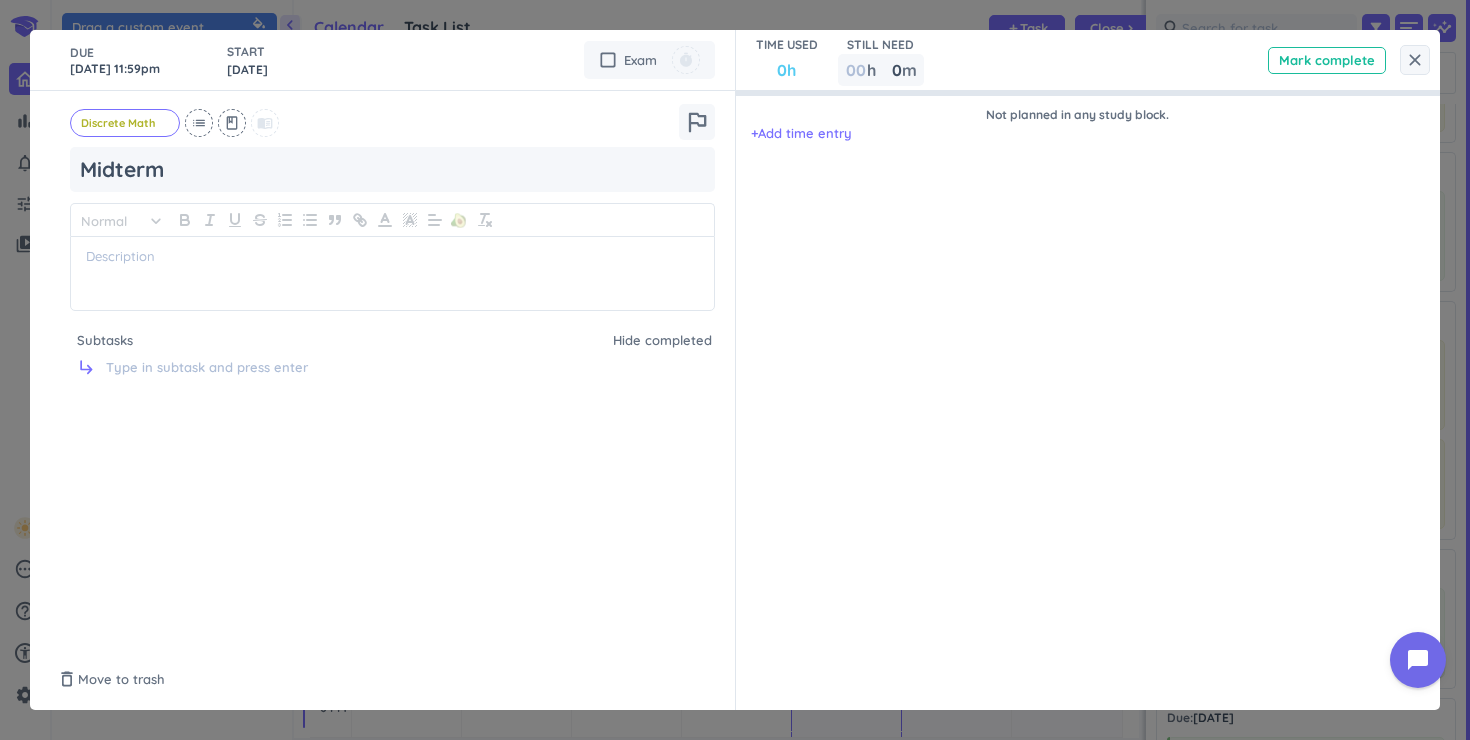 click on "close" at bounding box center [1415, 60] 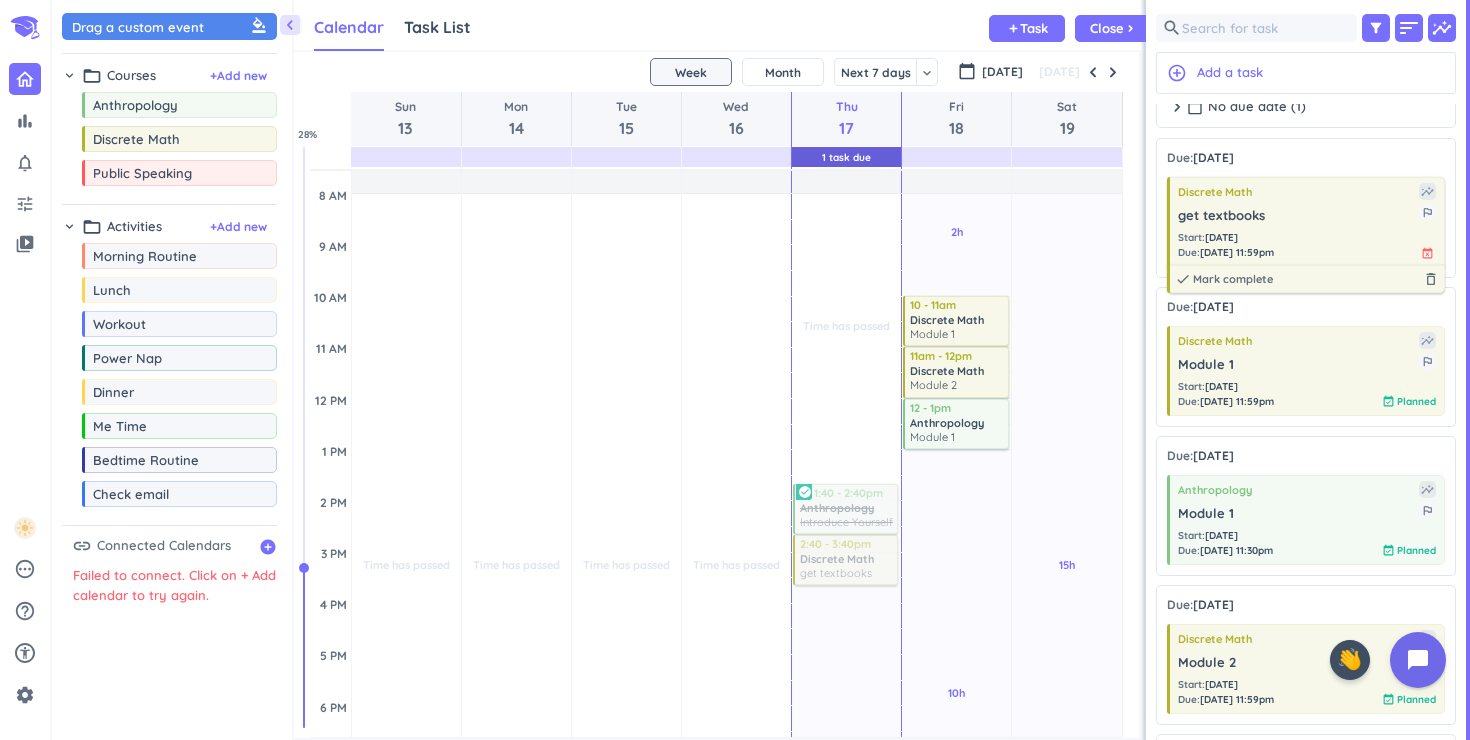 scroll, scrollTop: 0, scrollLeft: 0, axis: both 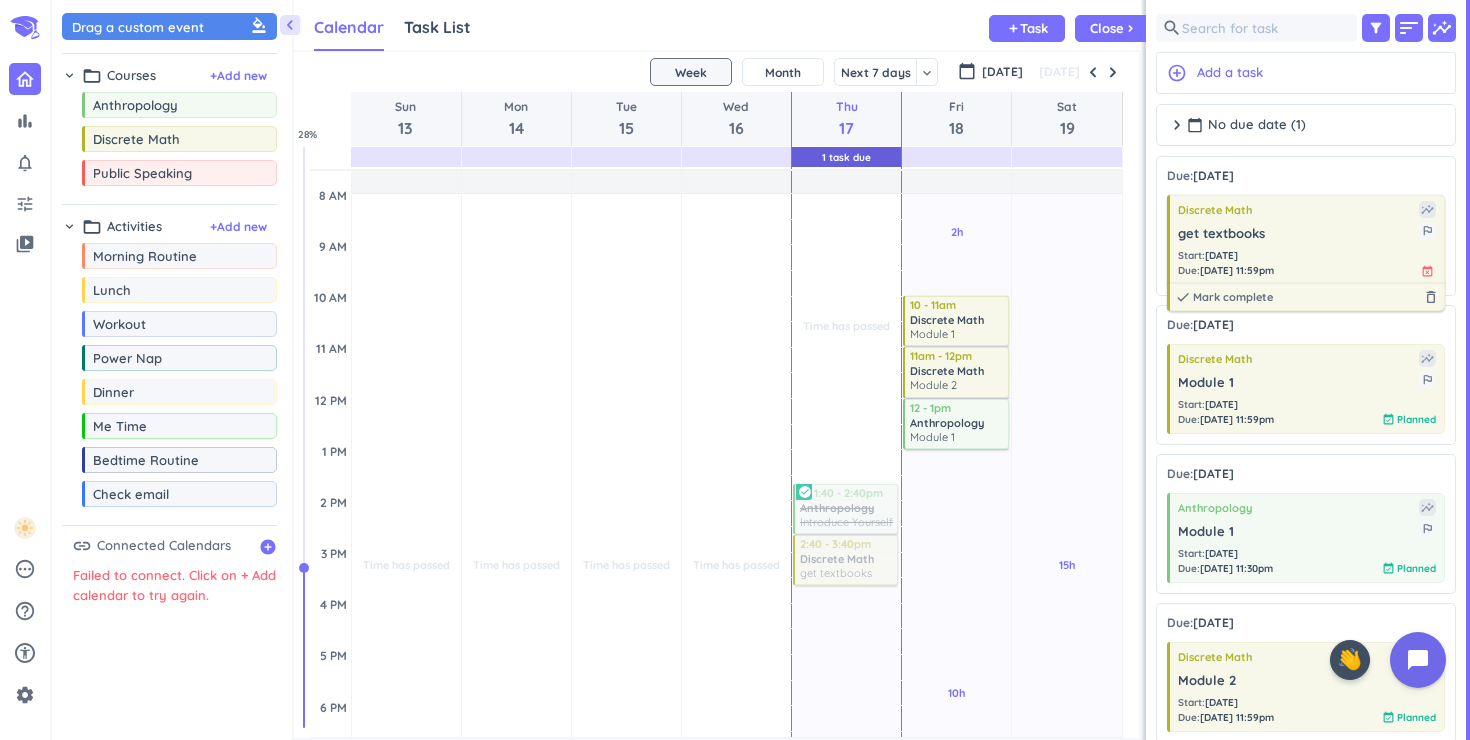 click on "get textbooks" at bounding box center [1298, 234] 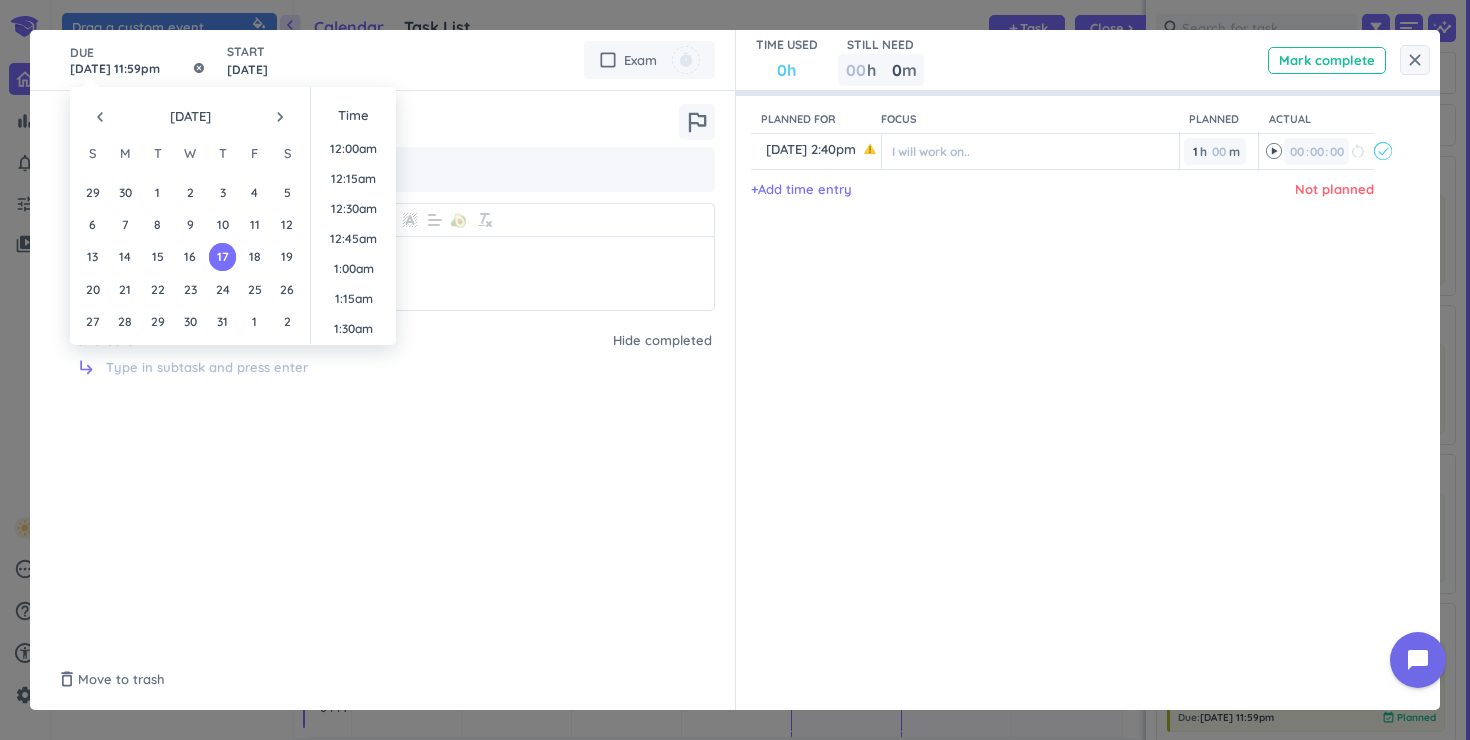 click on "Jul 17, 11:59pm" at bounding box center (138, 60) 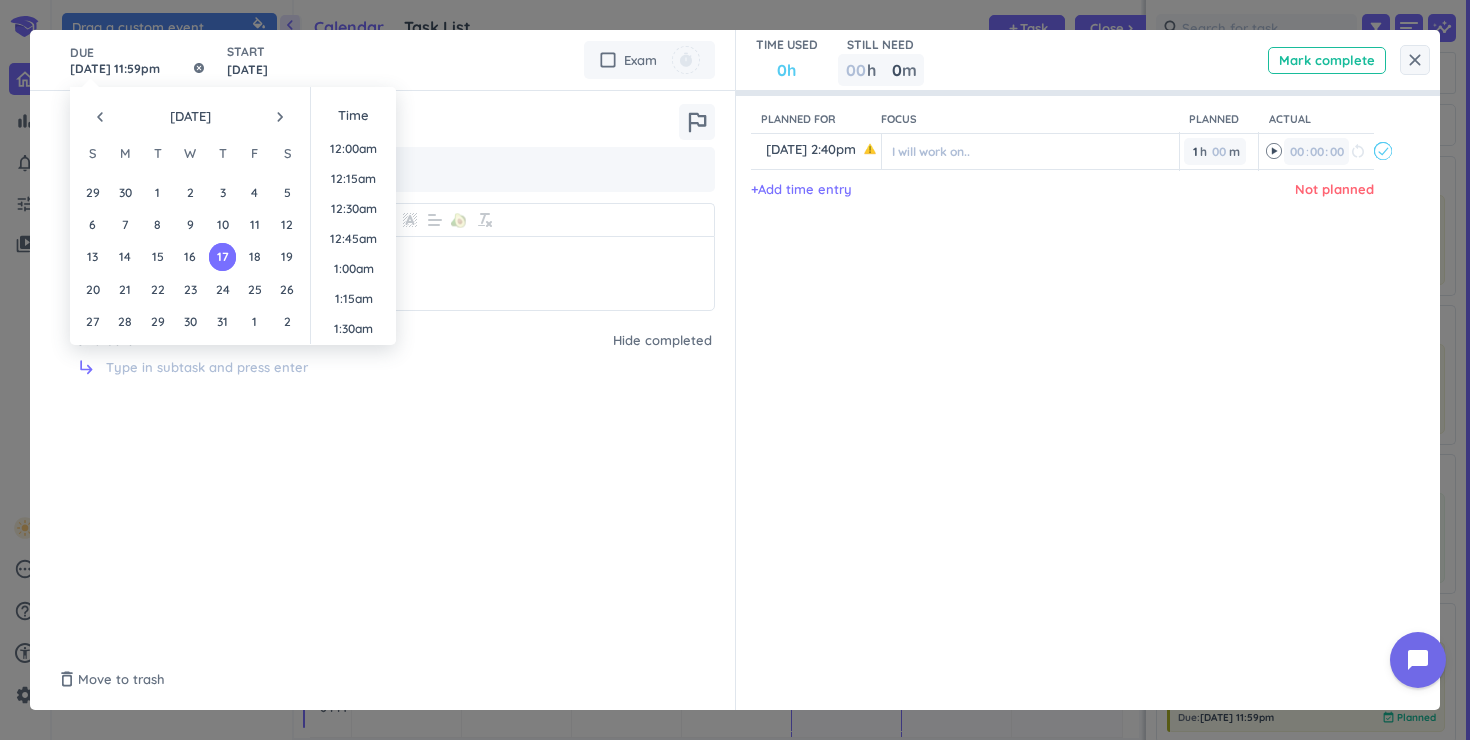 scroll, scrollTop: 2699, scrollLeft: 0, axis: vertical 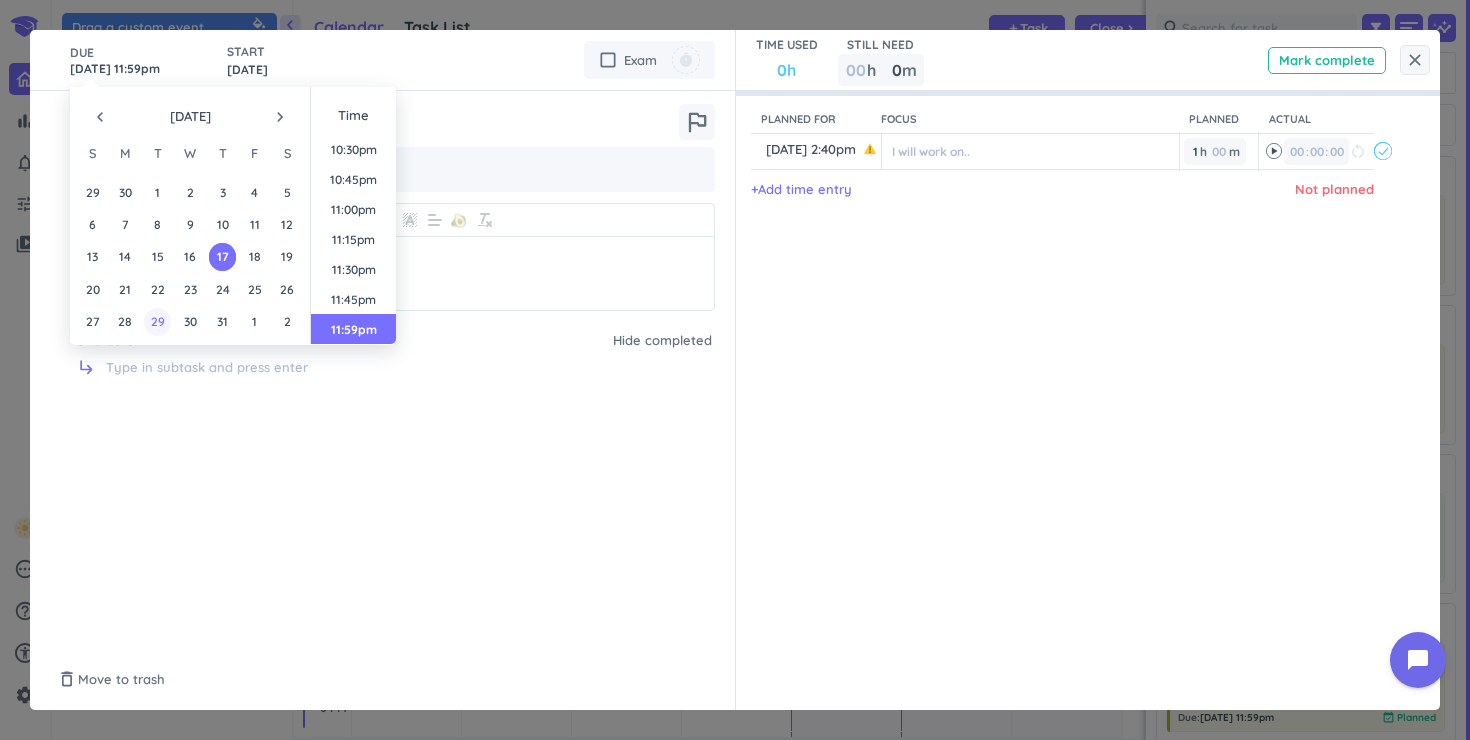 click on "29" at bounding box center [157, 321] 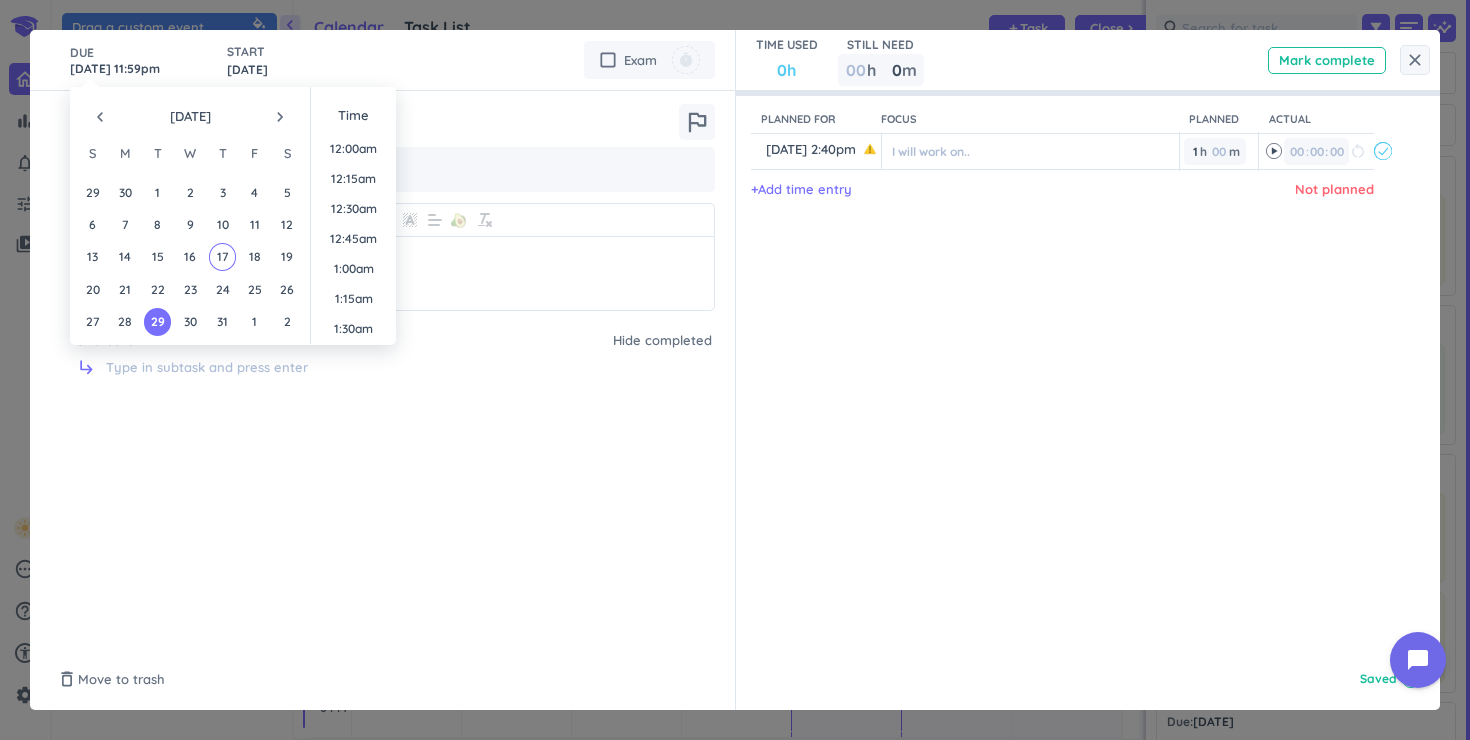scroll, scrollTop: 2699, scrollLeft: 0, axis: vertical 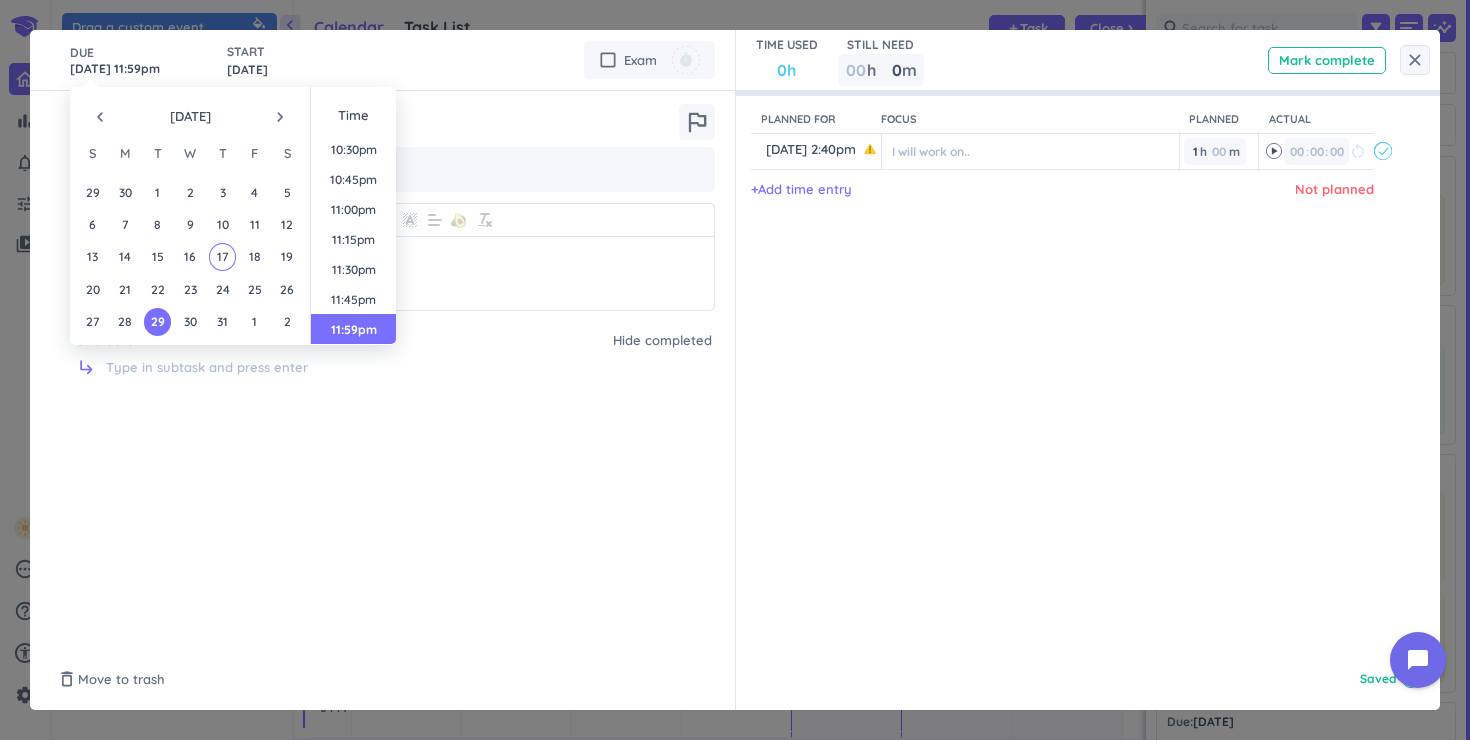 click on "Planned for Focus Planned Actual content_copy Jul 17, 2:40pm ️ I will work on.. 1 1 00 h 00 m 00 00 : 00 restart_alt event_busy +  Add time entry Not planned" at bounding box center (1078, 370) 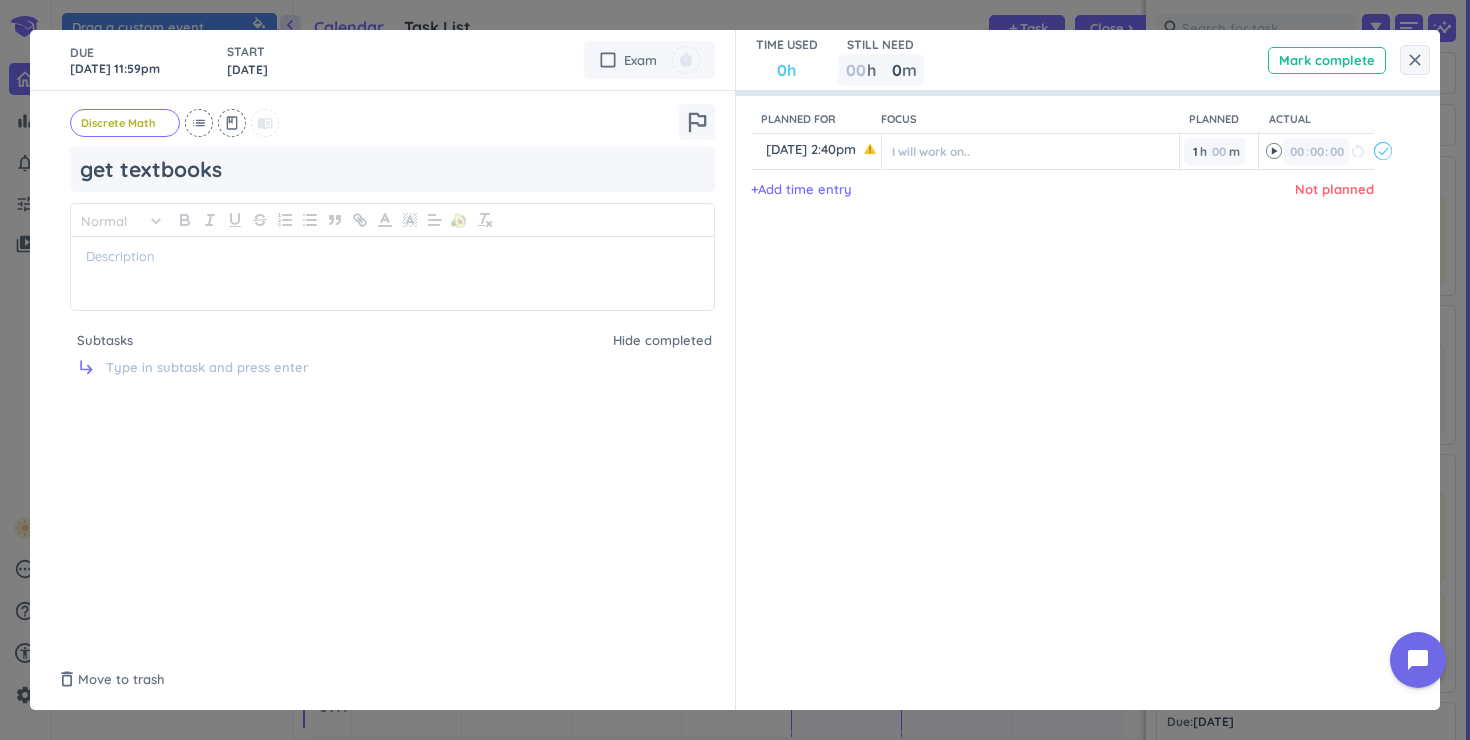 click on "TIME USED 0h STILL NEED 00 h 0 0 00 m Mark complete" at bounding box center [1088, 60] 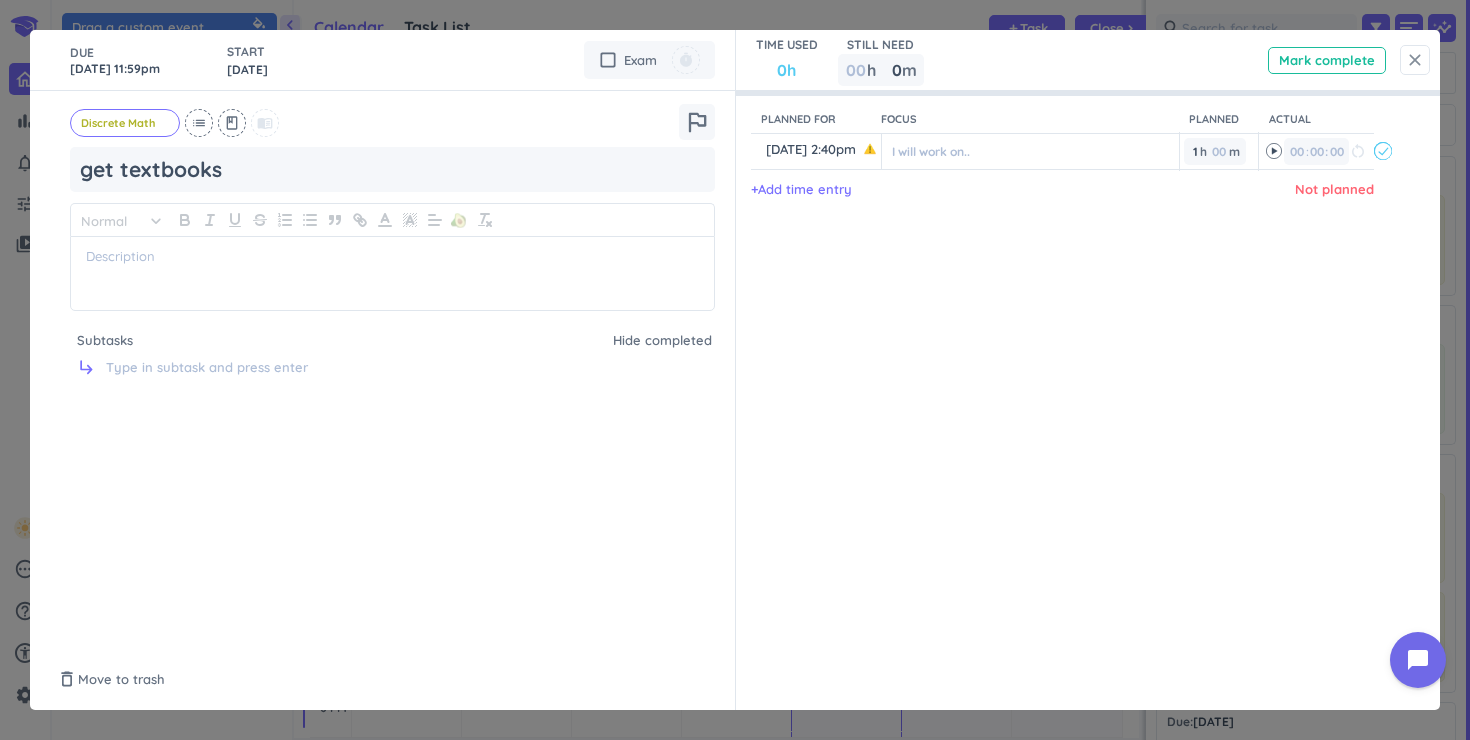 click on "close" at bounding box center (1415, 60) 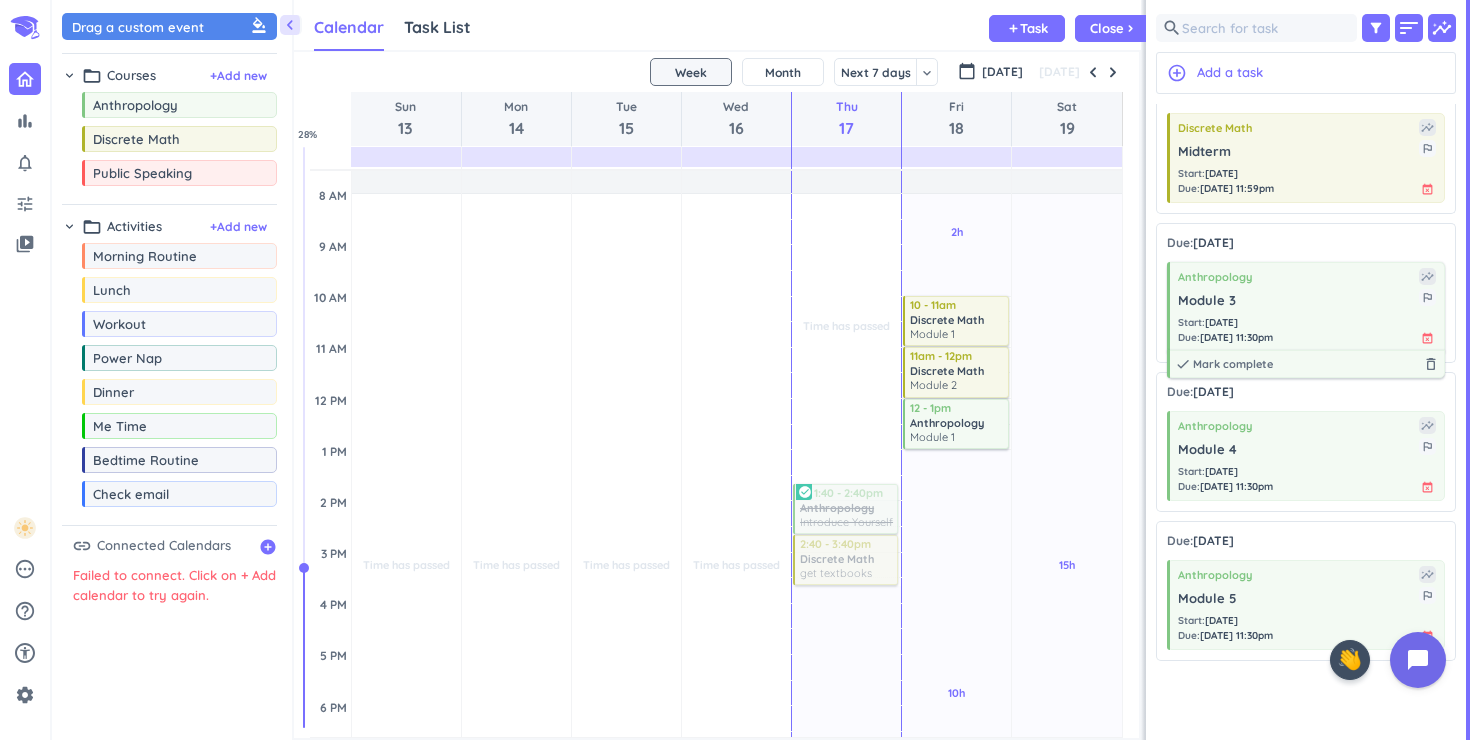 scroll, scrollTop: 0, scrollLeft: 0, axis: both 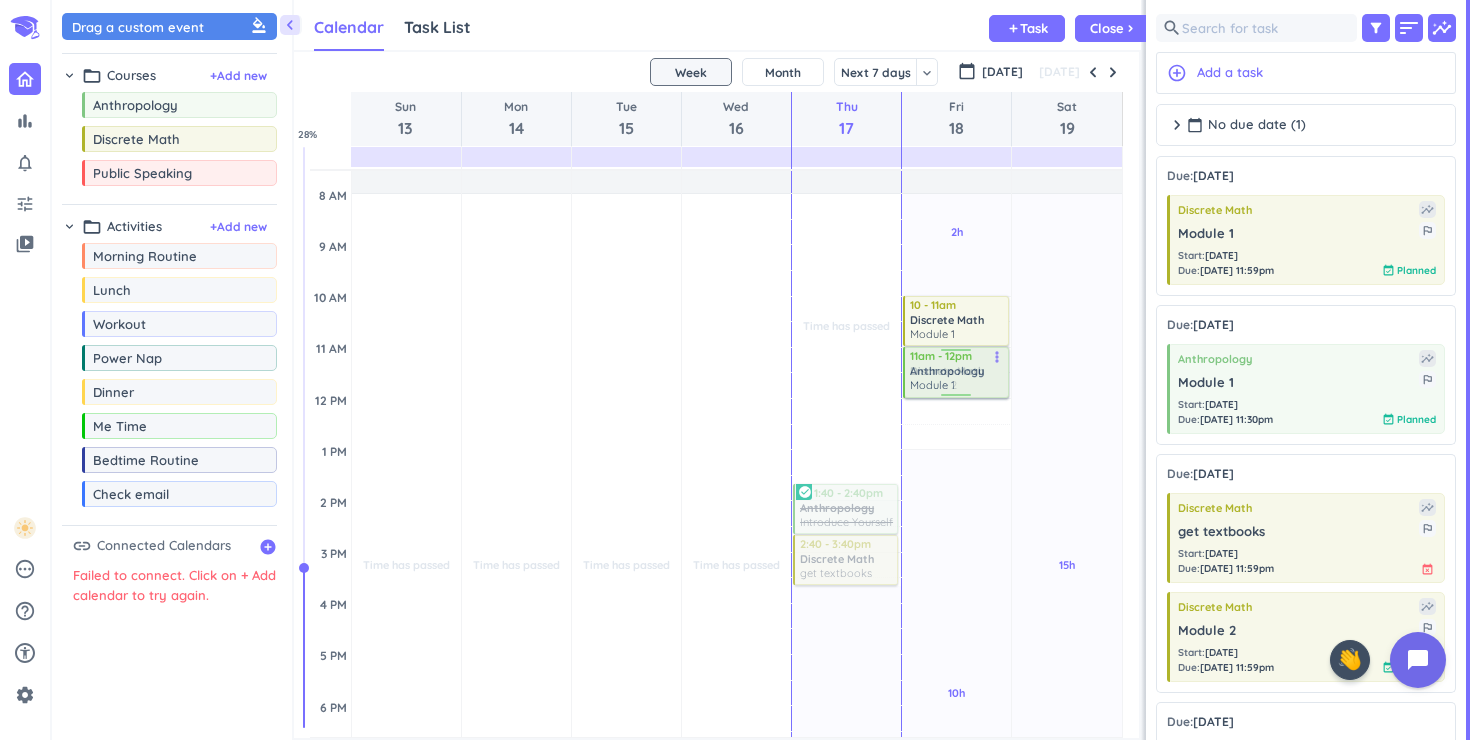 drag, startPoint x: 972, startPoint y: 423, endPoint x: 976, endPoint y: 384, distance: 39.20459 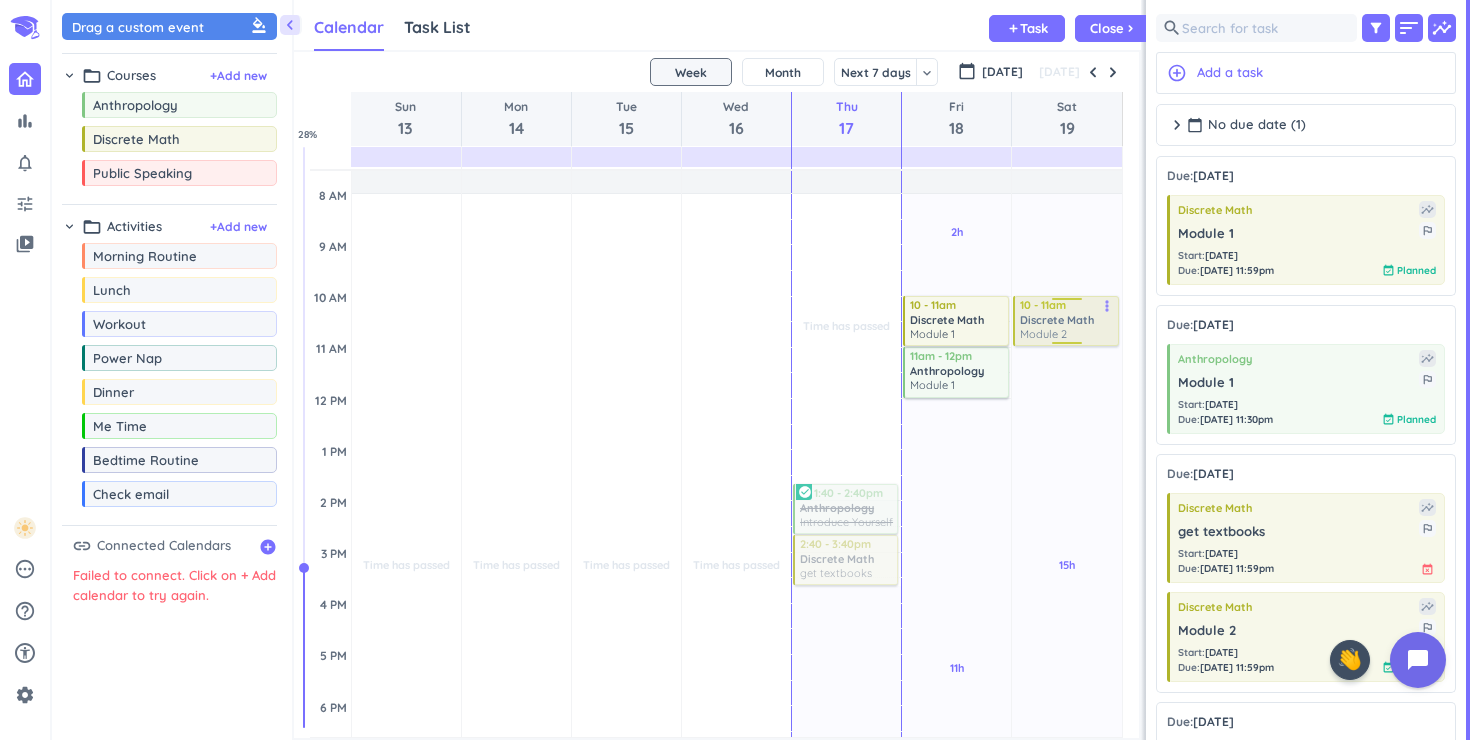 drag, startPoint x: 973, startPoint y: 362, endPoint x: 1072, endPoint y: 311, distance: 111.364265 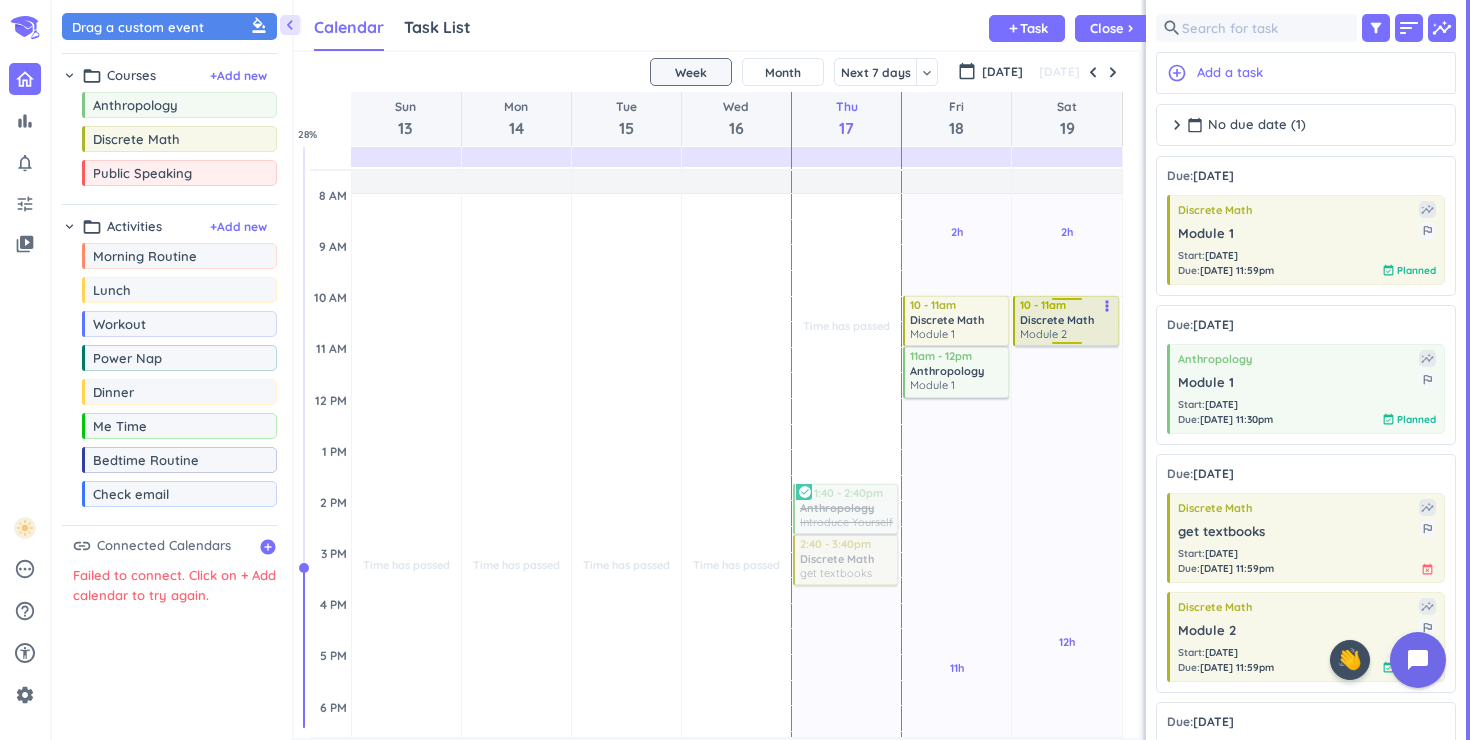 click at bounding box center [1066, 302] 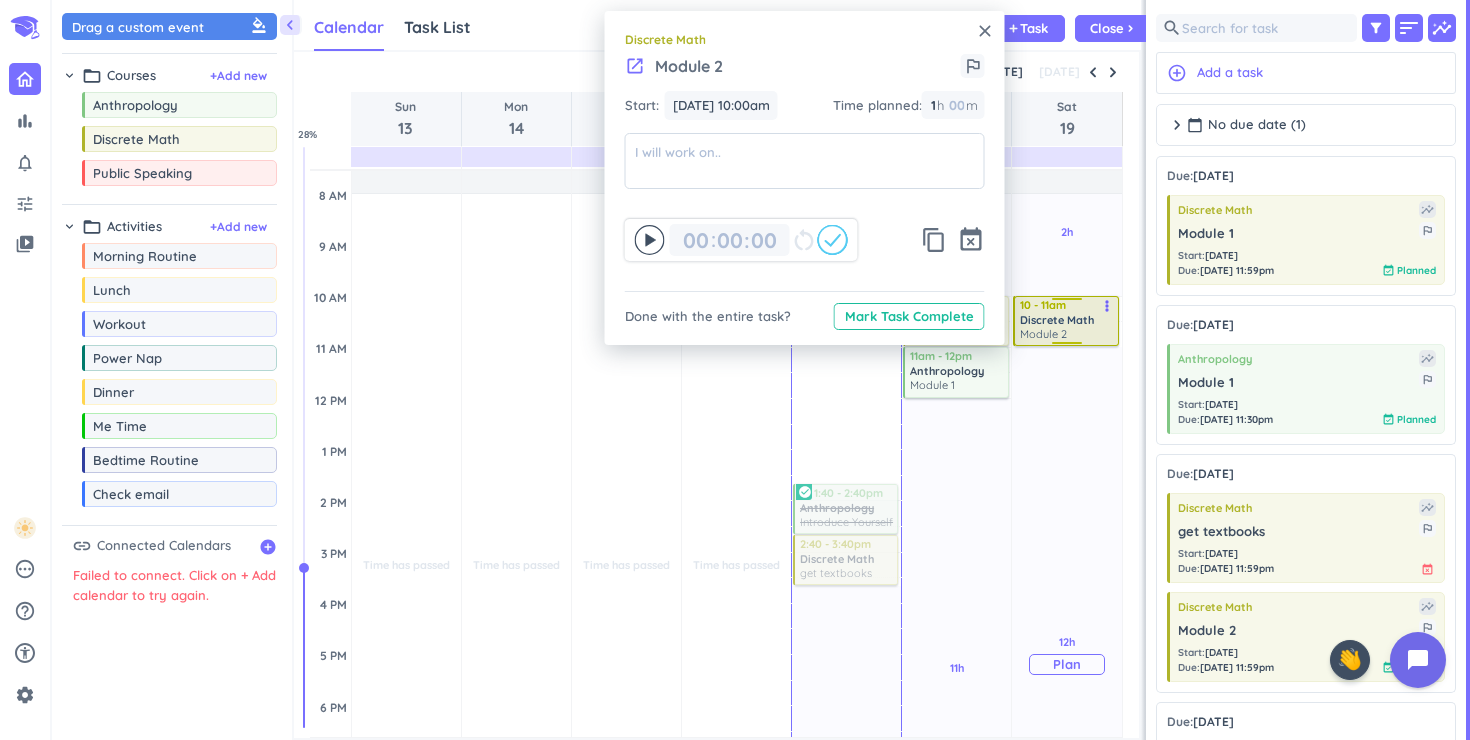 click on "12h  Past due Plan" at bounding box center (1067, 654) 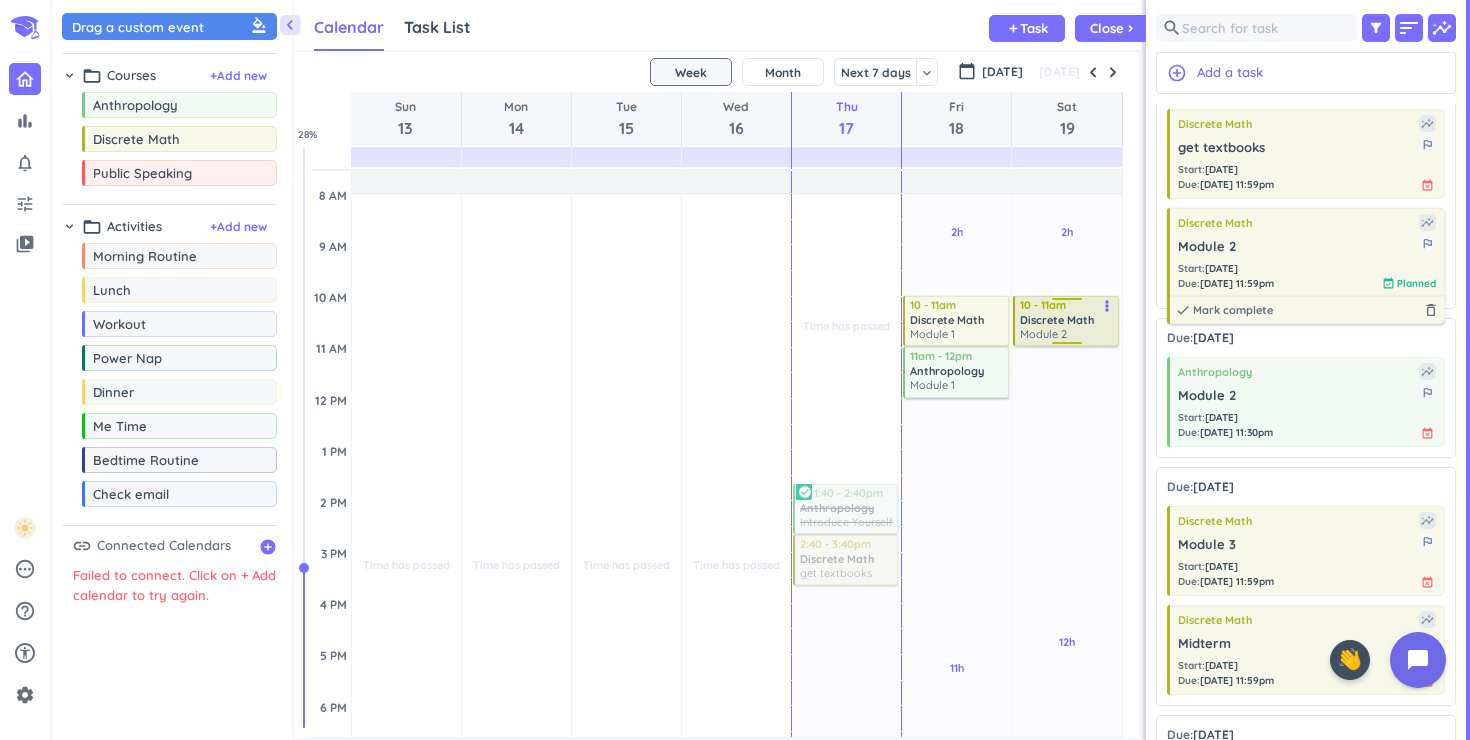 scroll, scrollTop: 385, scrollLeft: 0, axis: vertical 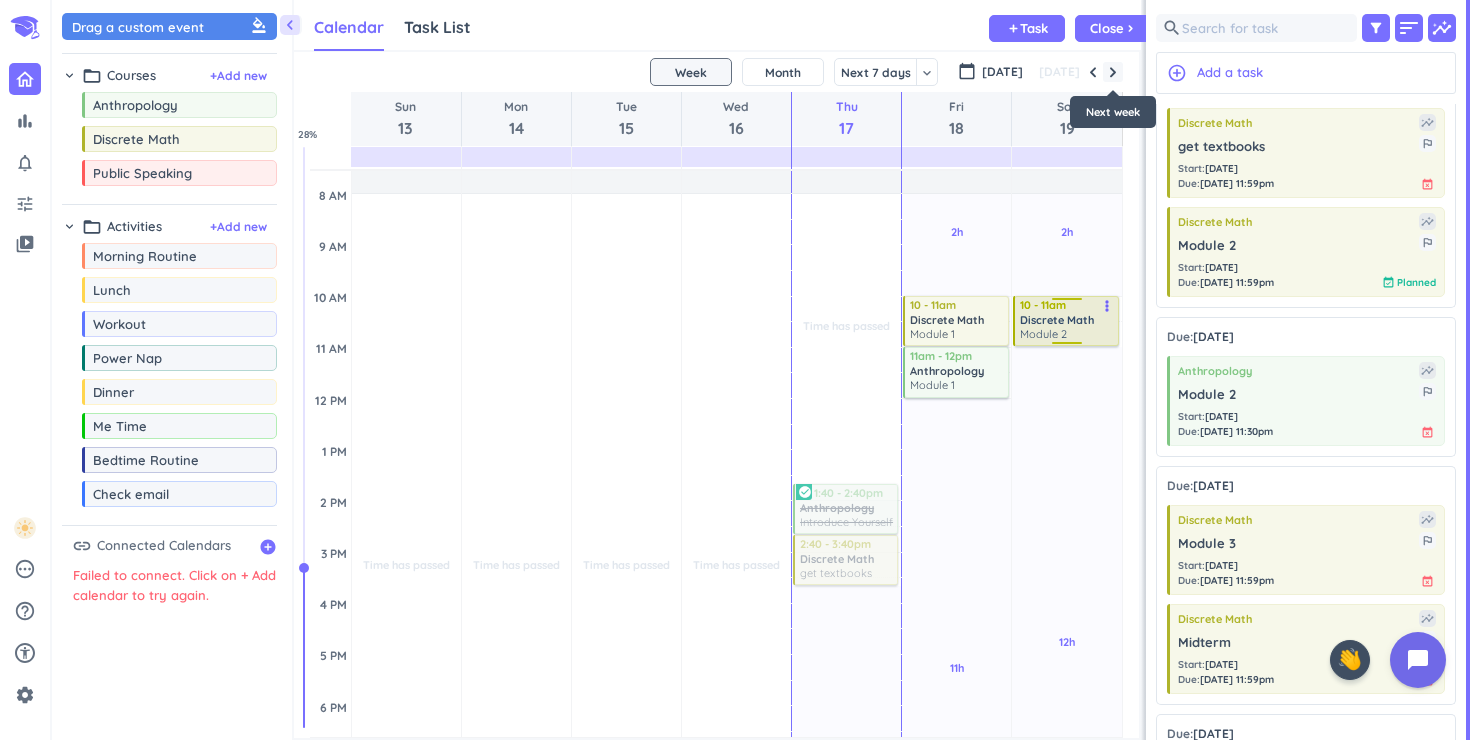 click at bounding box center [1113, 72] 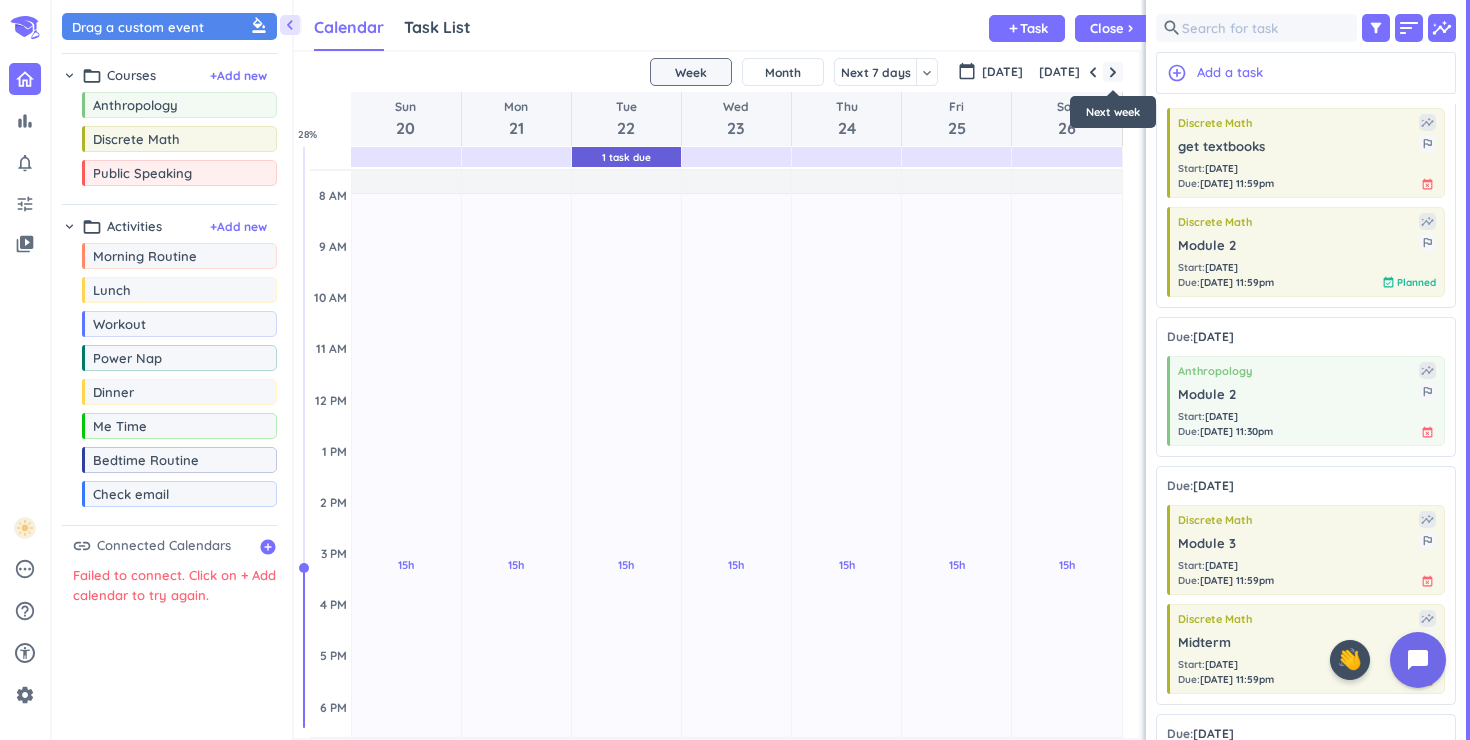 scroll, scrollTop: 155, scrollLeft: 0, axis: vertical 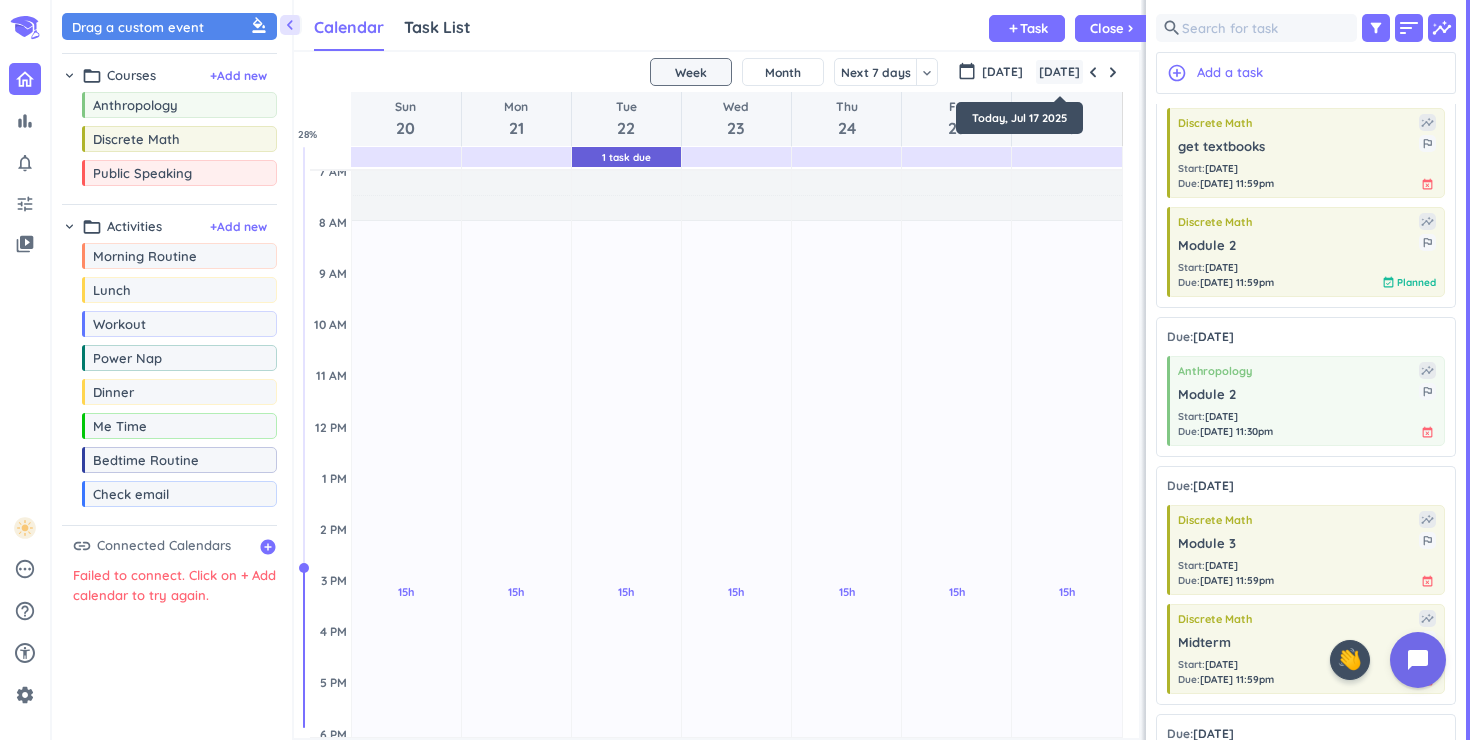 click on "[DATE]" at bounding box center (1059, 72) 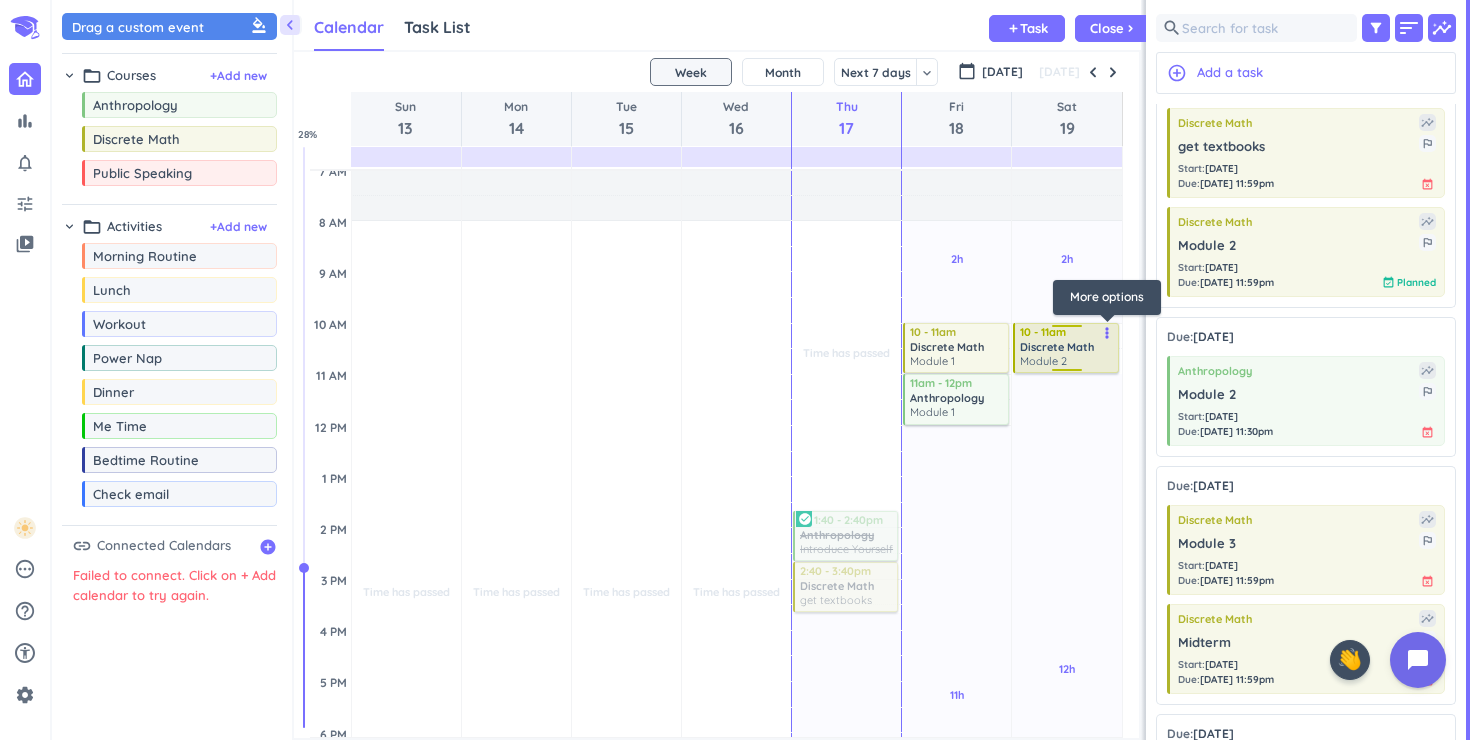 click on "more_vert" at bounding box center (1107, 333) 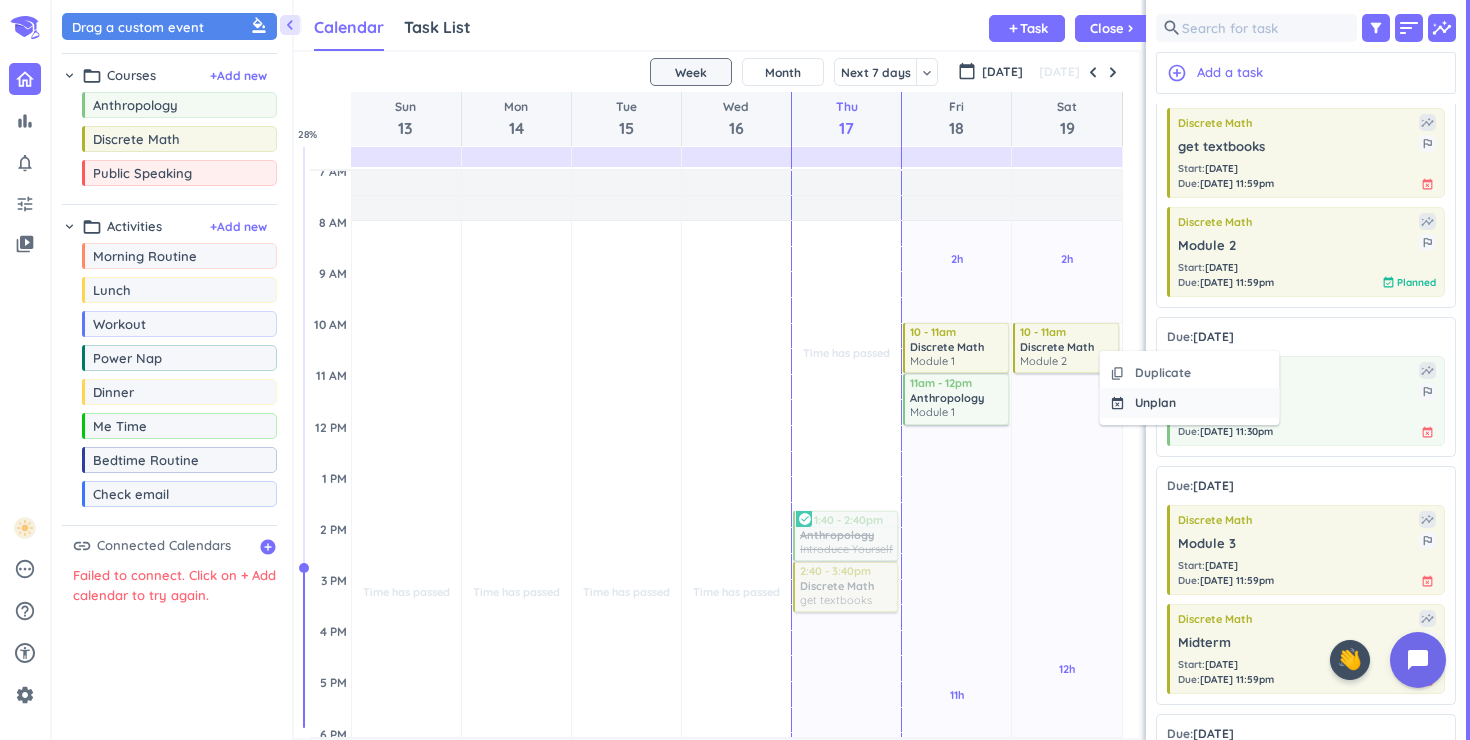 click on "event_busy" at bounding box center (1117, 403) 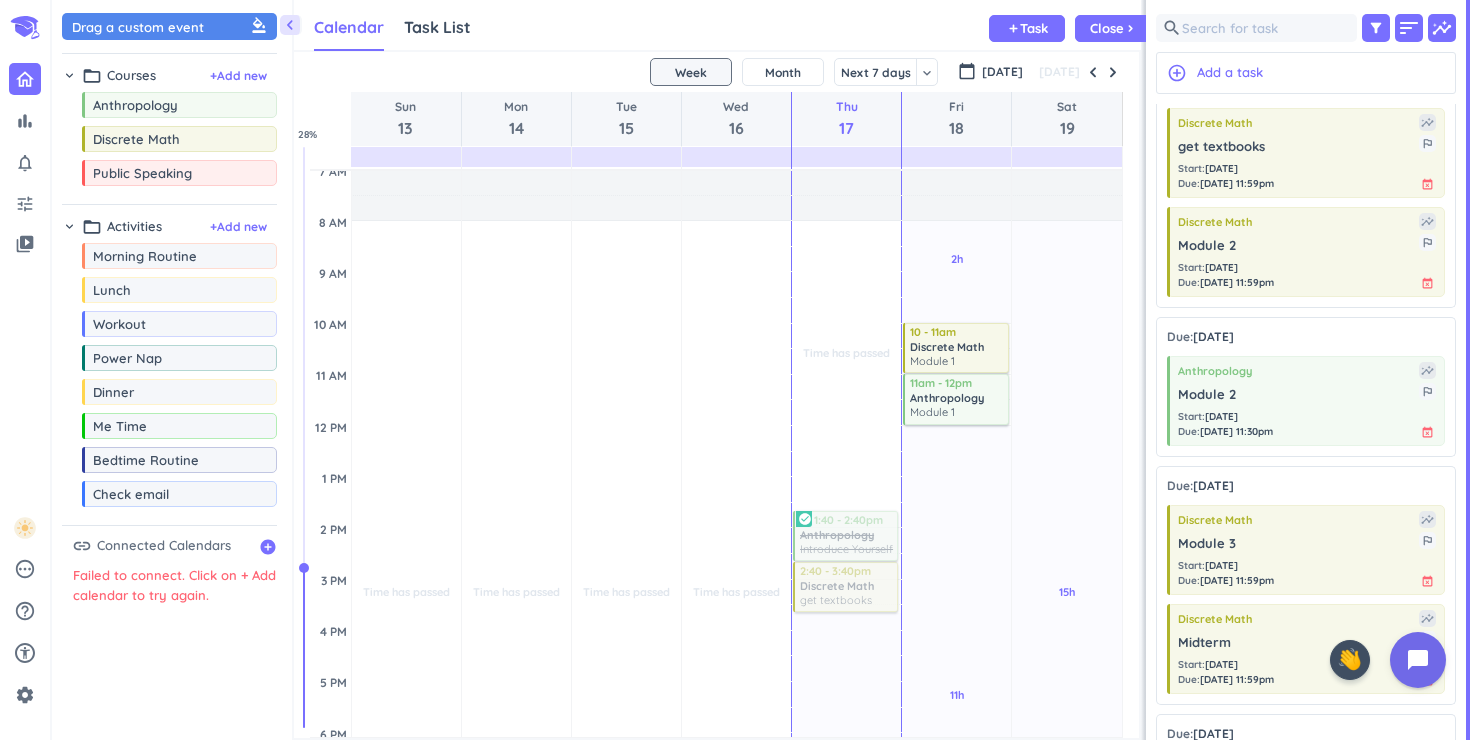 scroll, scrollTop: 0, scrollLeft: 0, axis: both 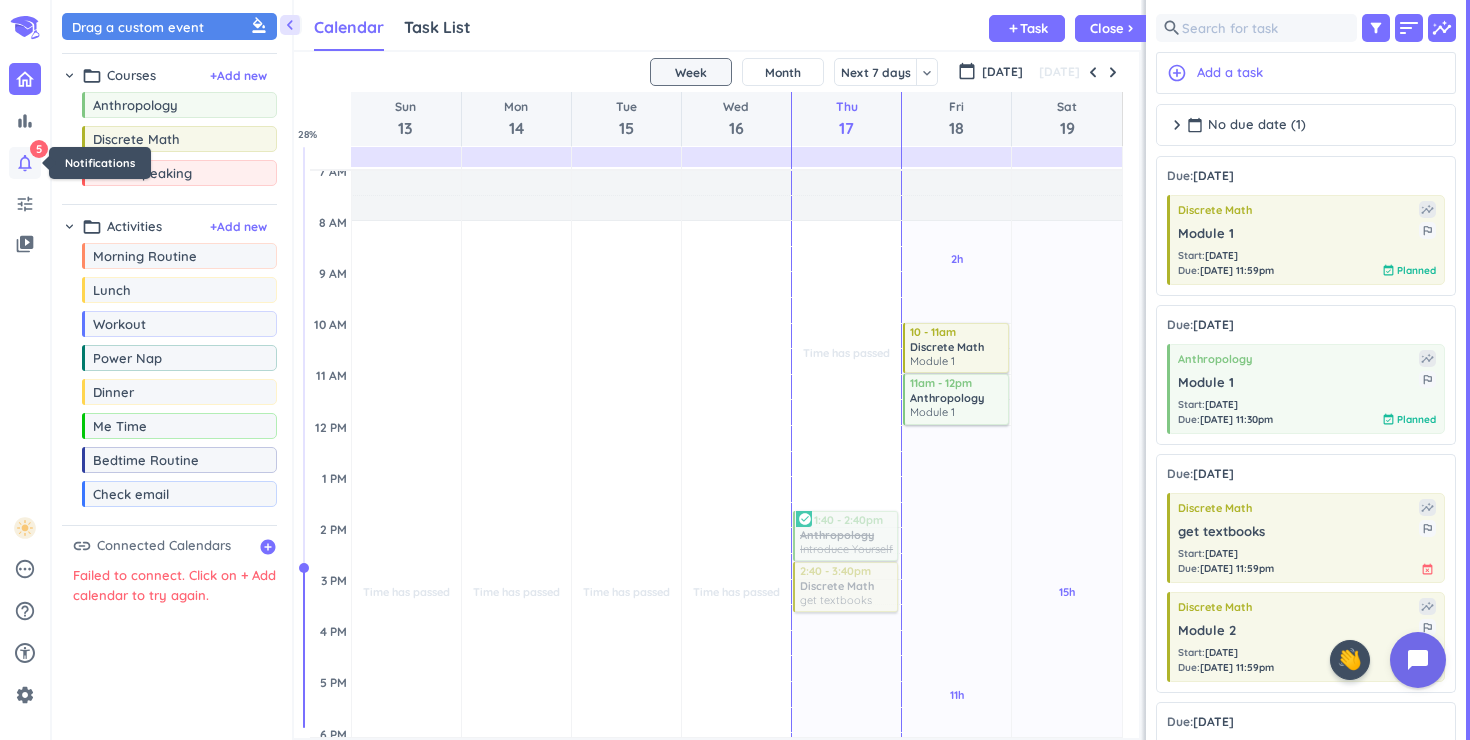 click on "notifications_none" at bounding box center [25, 163] 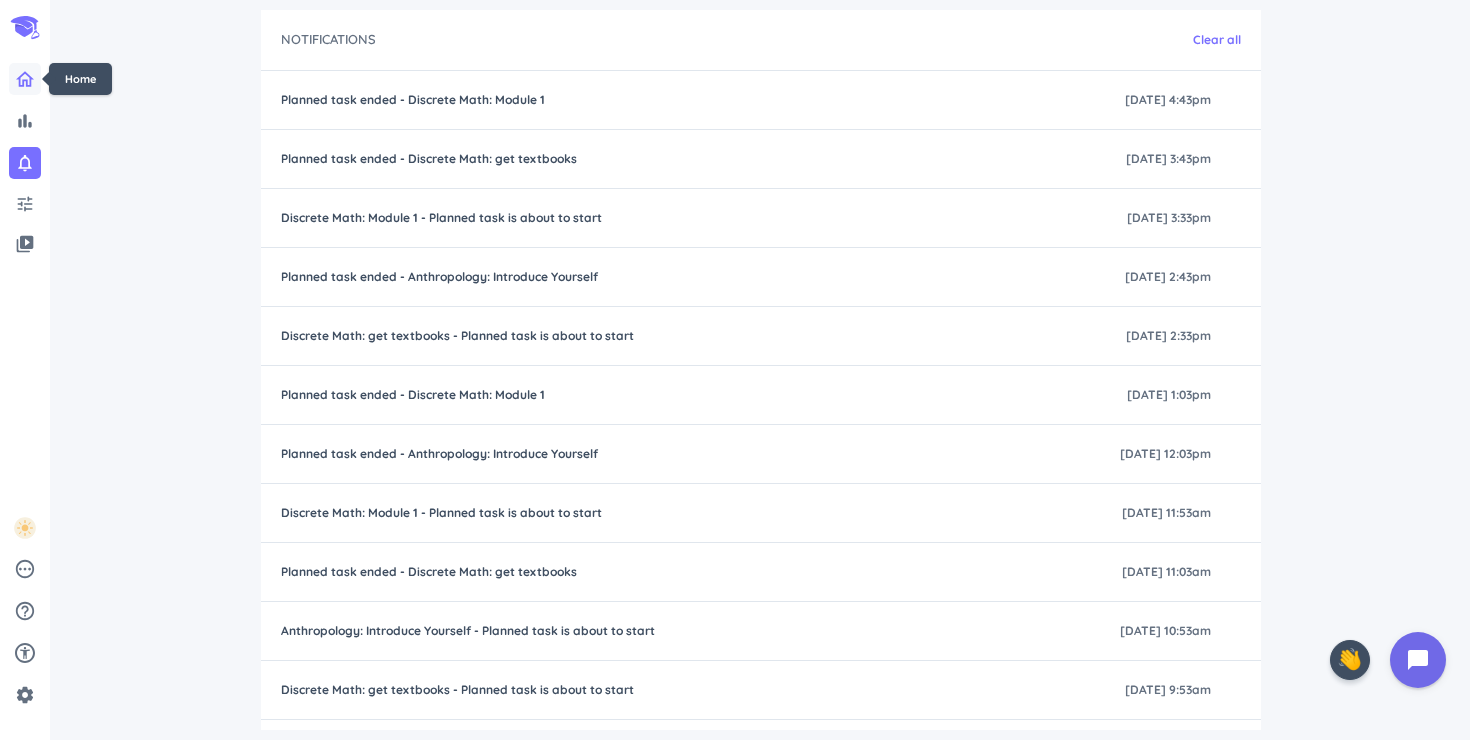 click at bounding box center [25, 79] 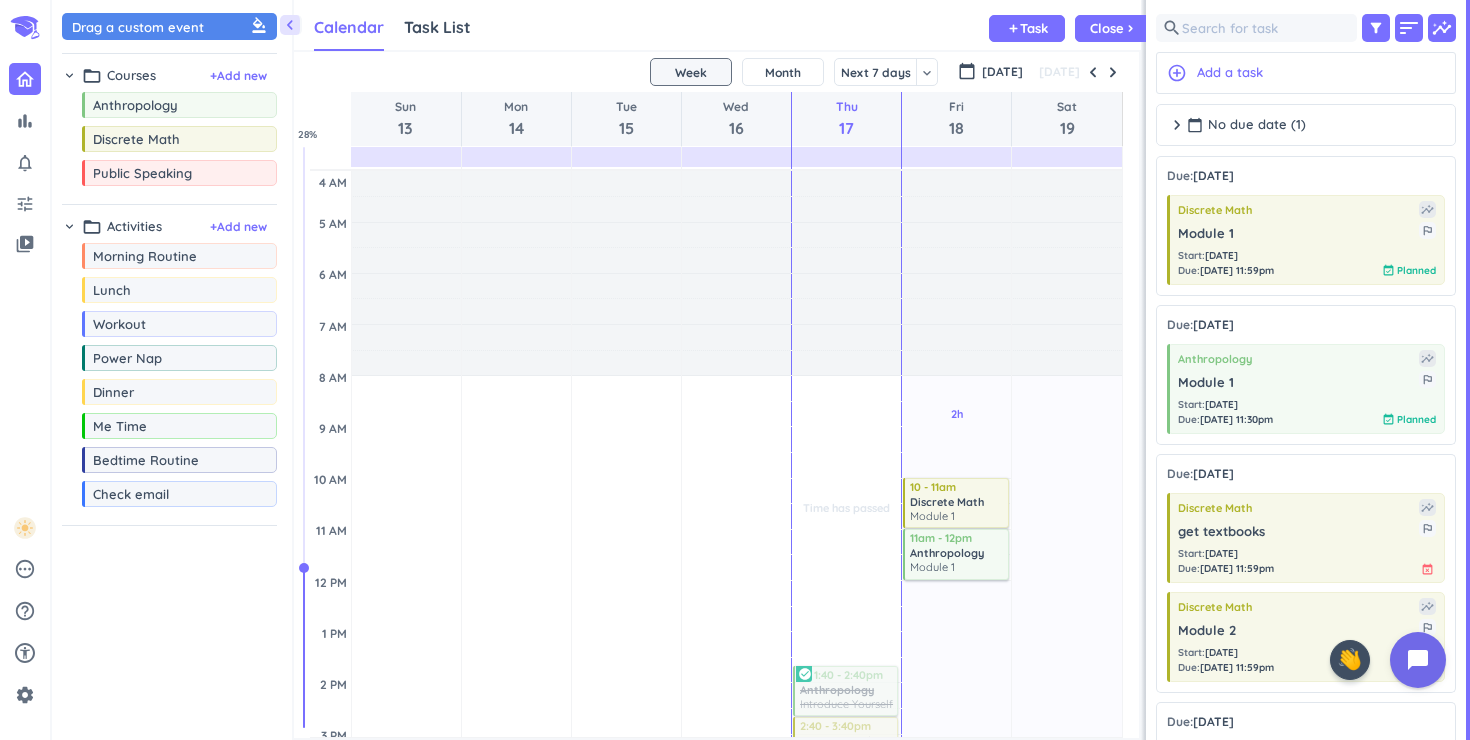 scroll, scrollTop: 1, scrollLeft: 1, axis: both 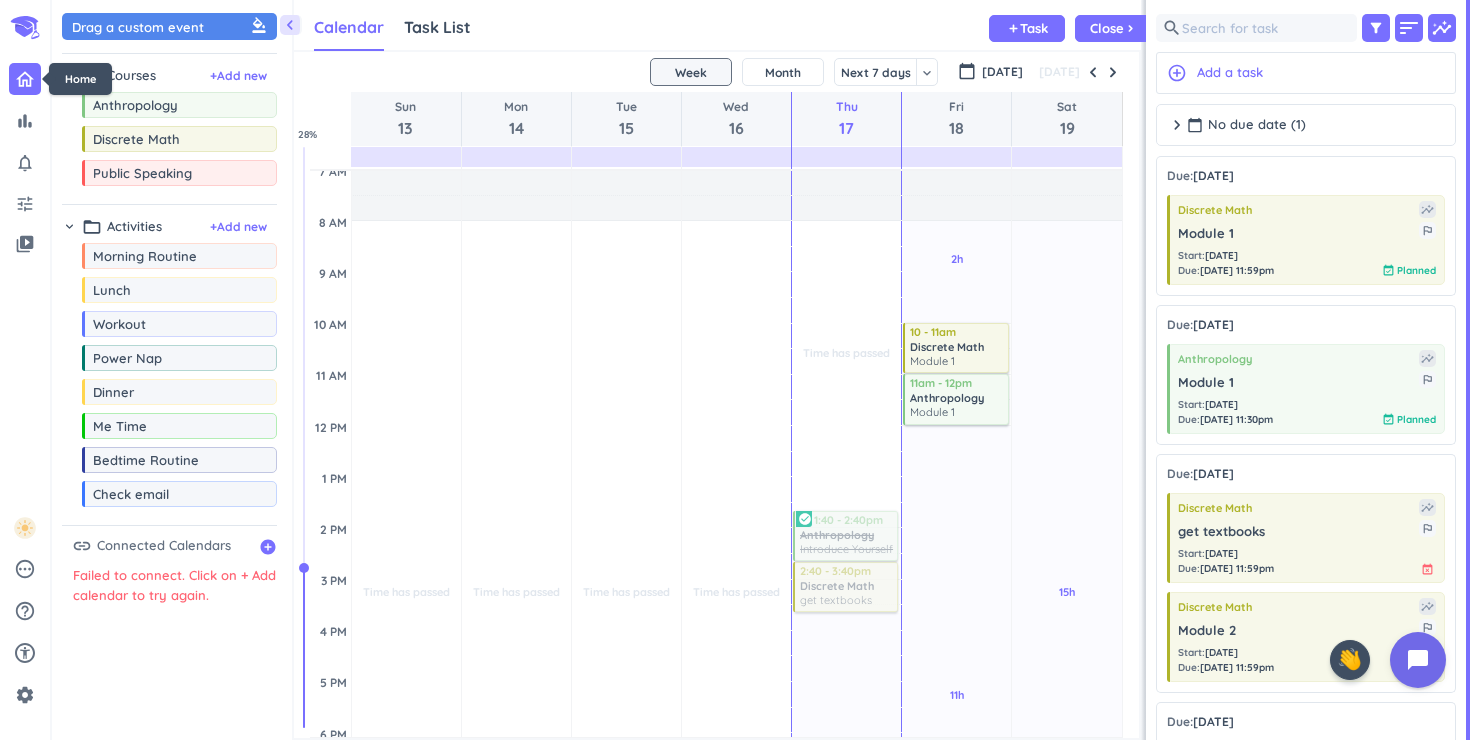 click 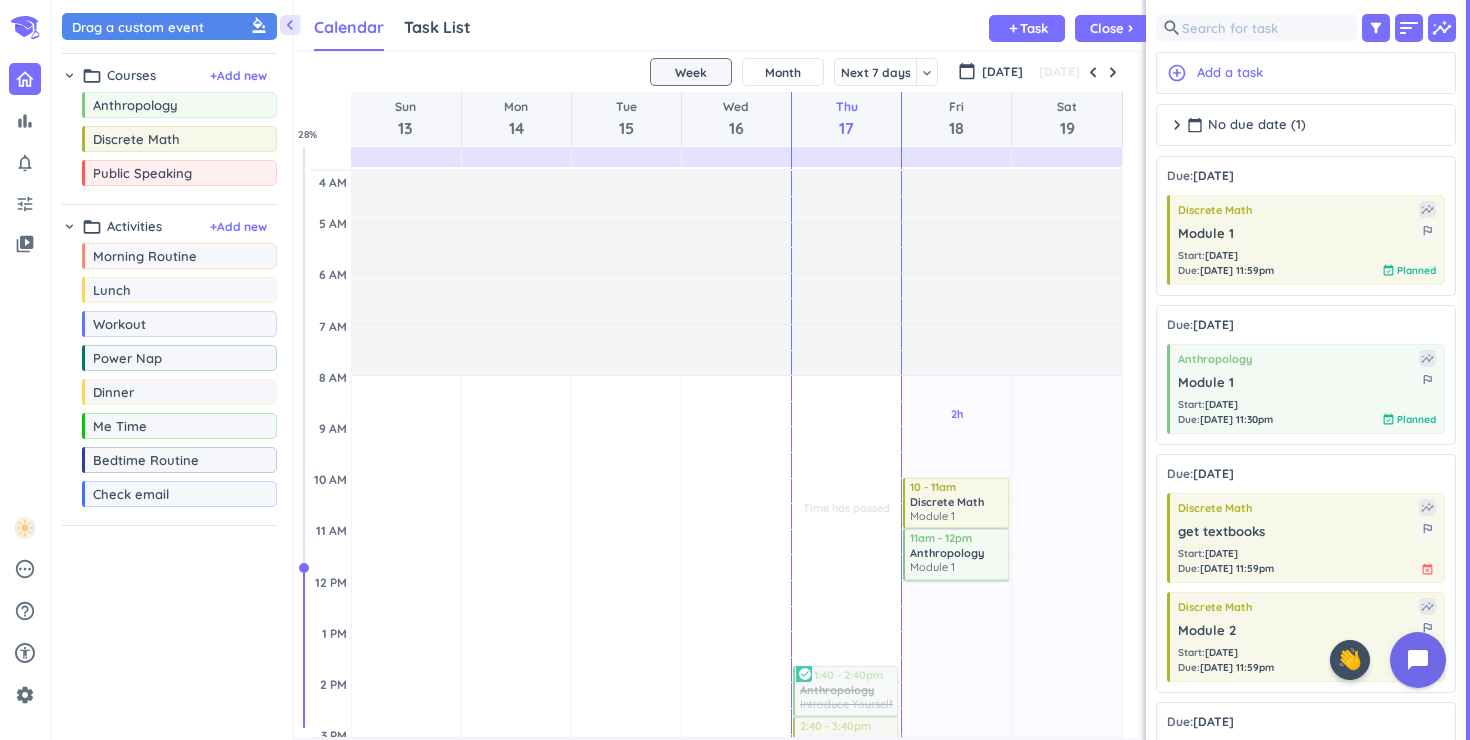 scroll, scrollTop: 0, scrollLeft: 0, axis: both 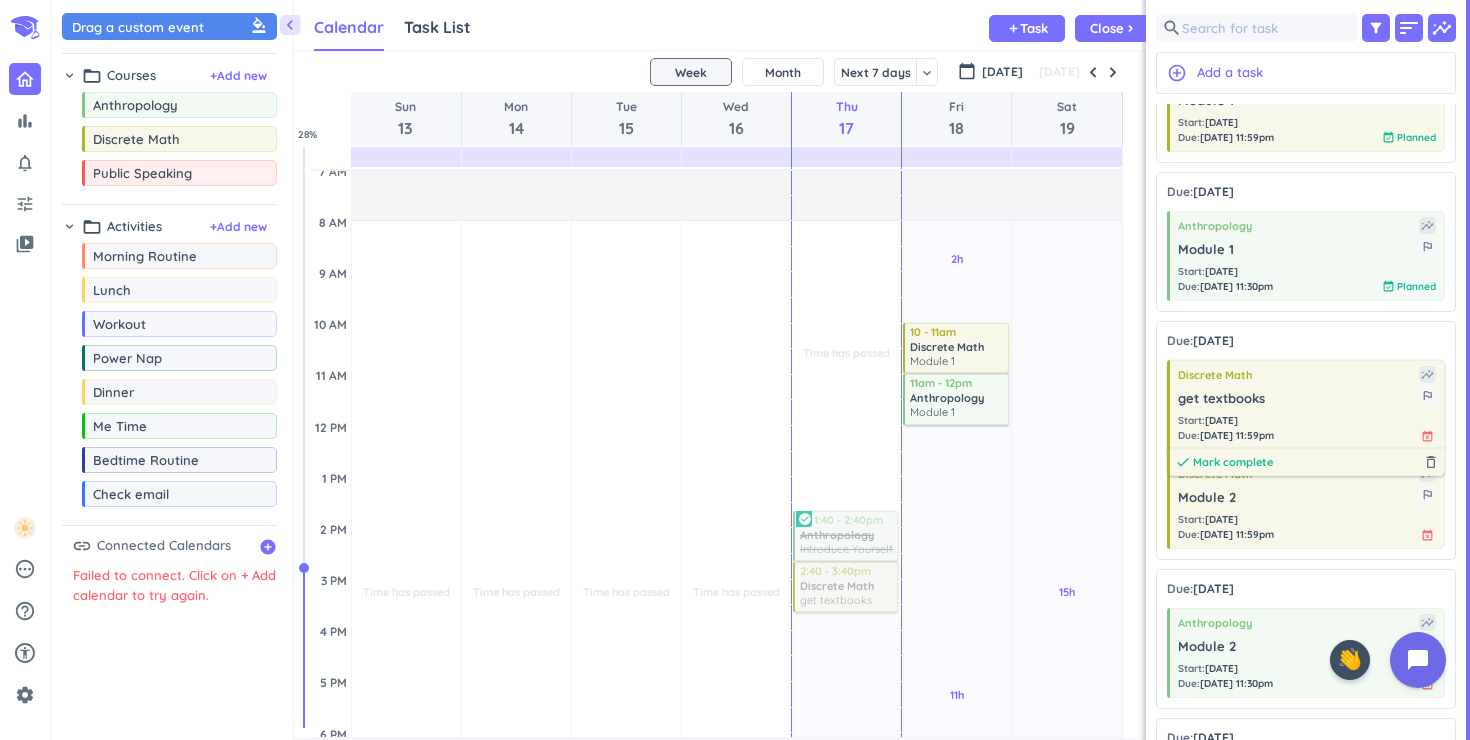 click on "Mark complete" at bounding box center [1233, 462] 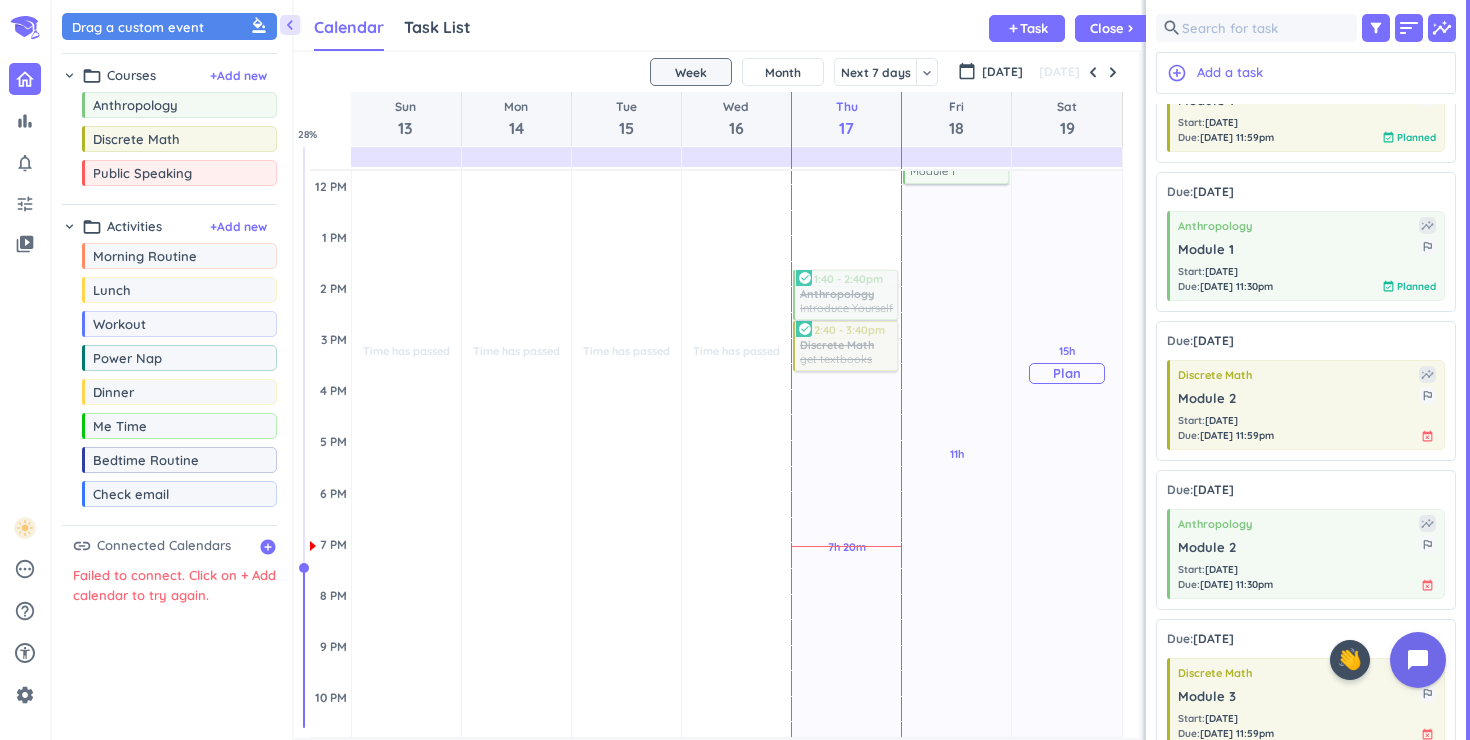 scroll, scrollTop: 0, scrollLeft: 0, axis: both 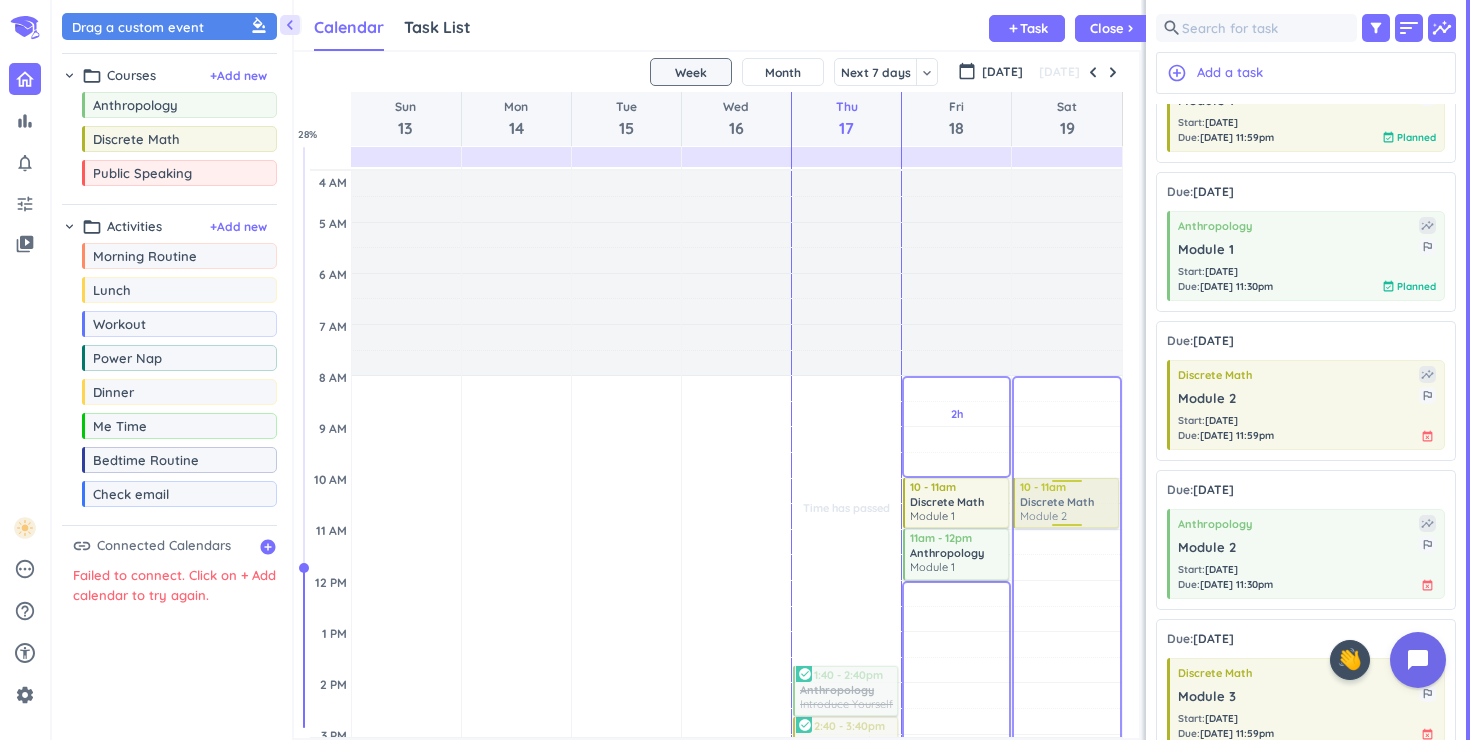 drag, startPoint x: 1222, startPoint y: 415, endPoint x: 1093, endPoint y: 480, distance: 144.45068 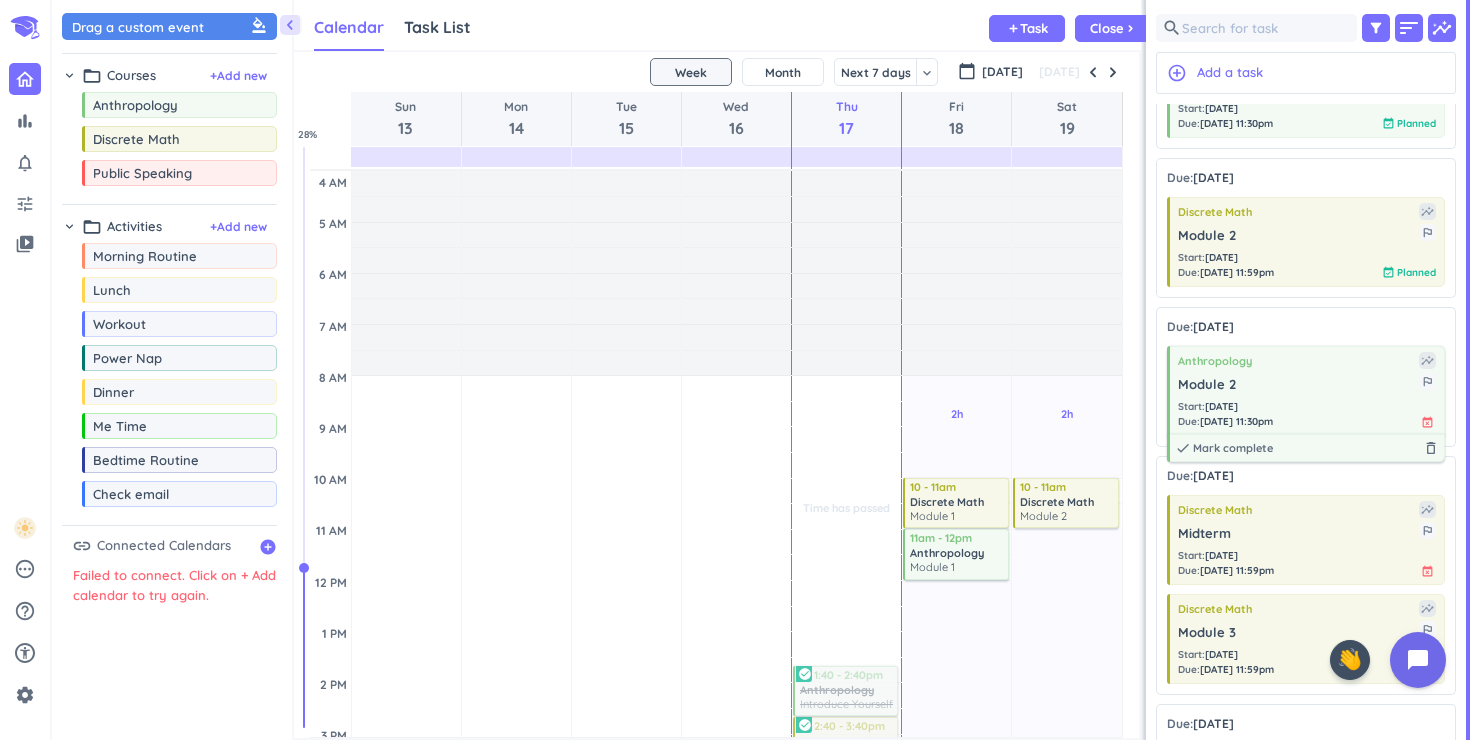 scroll, scrollTop: 329, scrollLeft: 0, axis: vertical 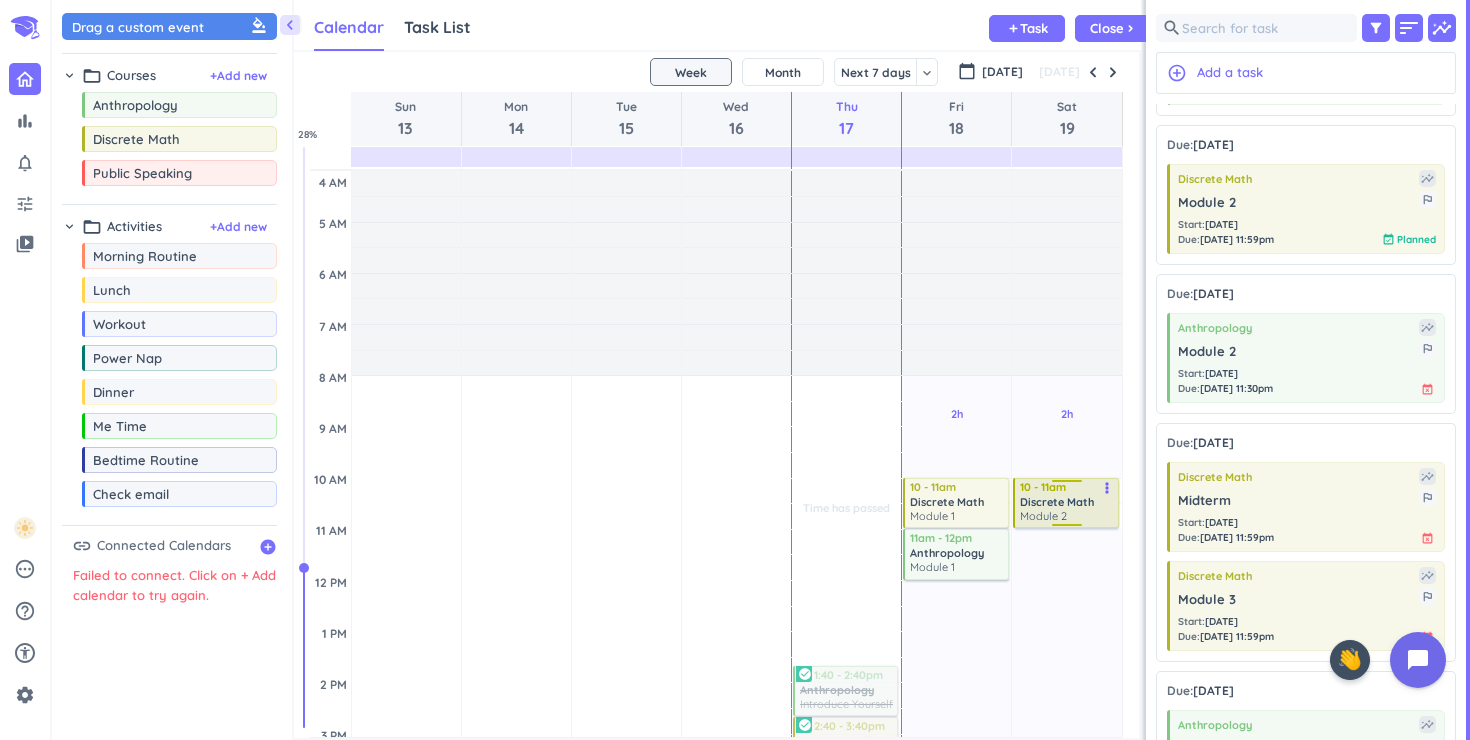 click on "more_vert" at bounding box center (1107, 488) 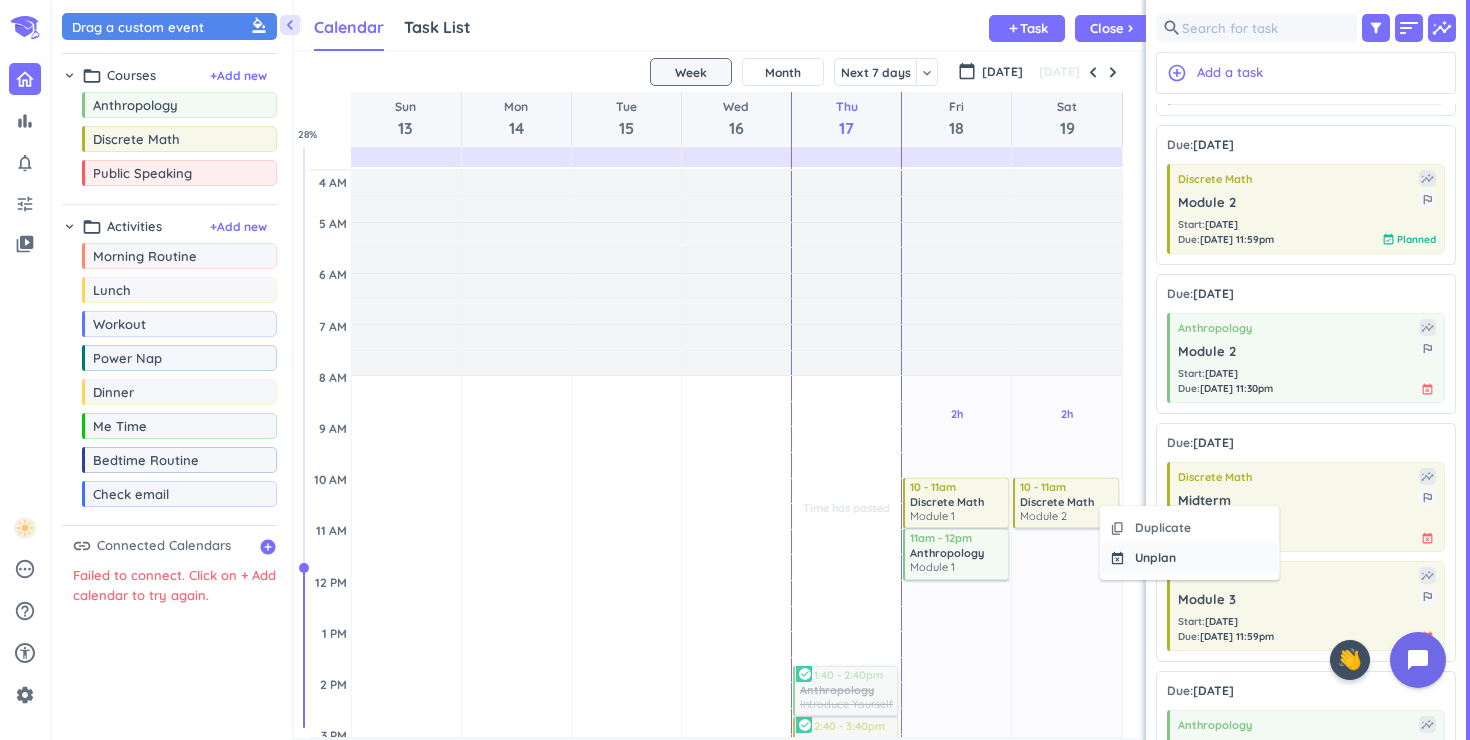 click on "event_busy" at bounding box center [1117, 558] 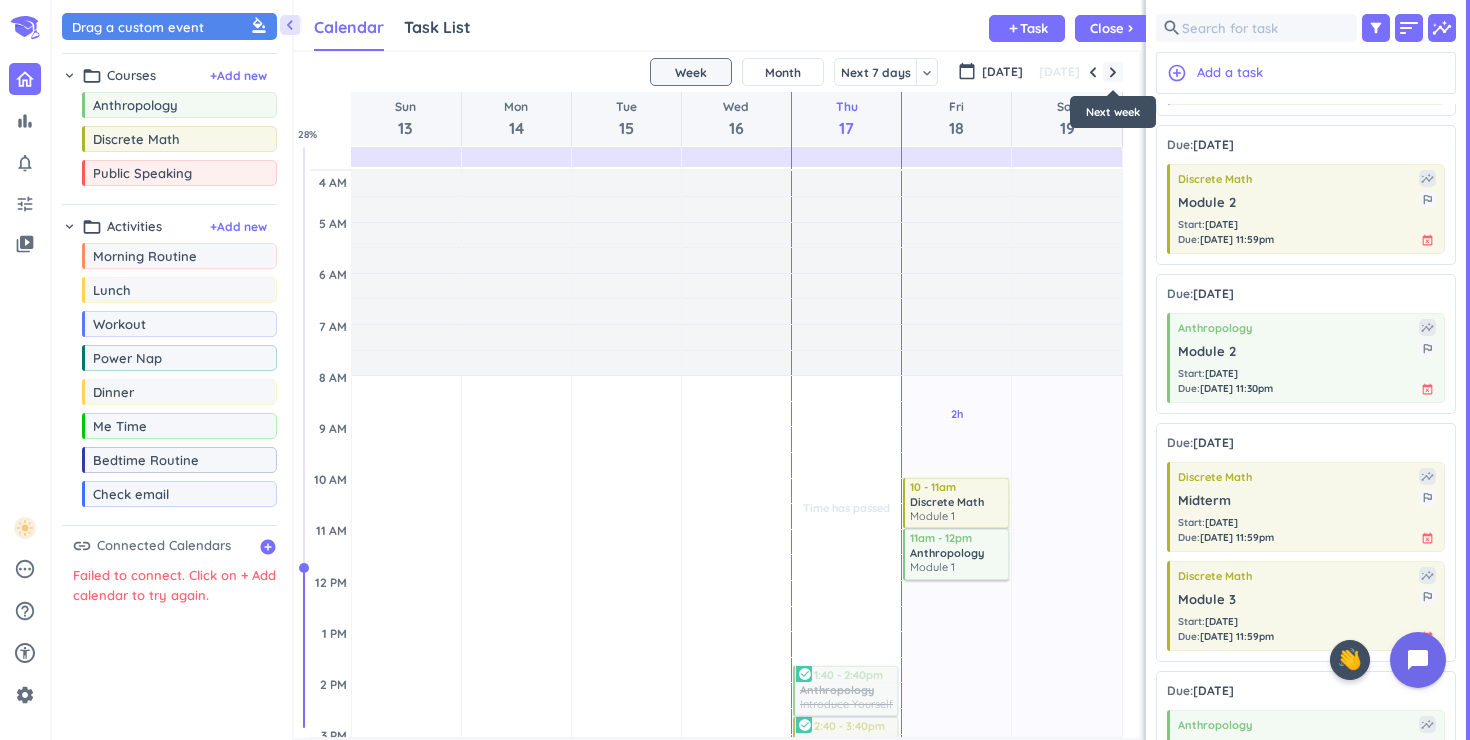 click at bounding box center (1113, 72) 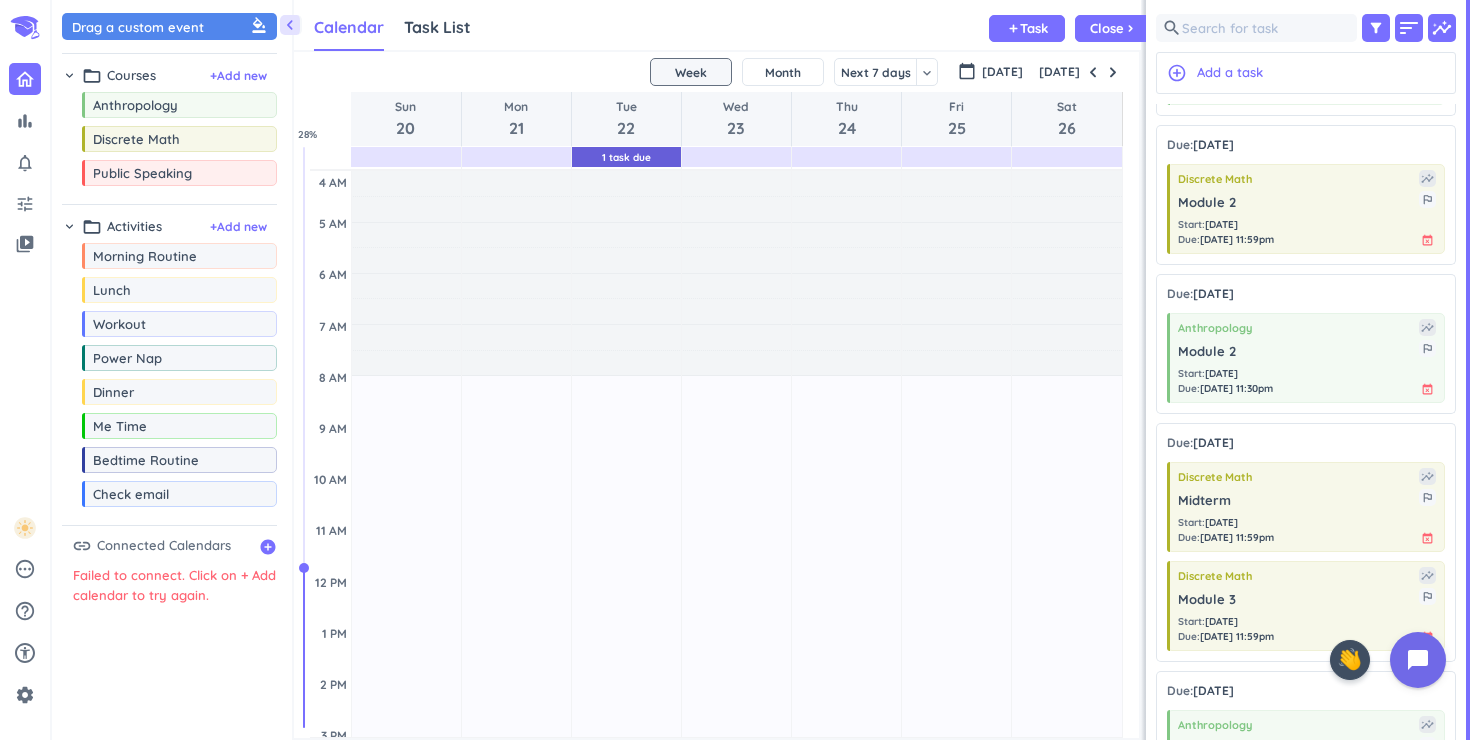 scroll, scrollTop: 155, scrollLeft: 0, axis: vertical 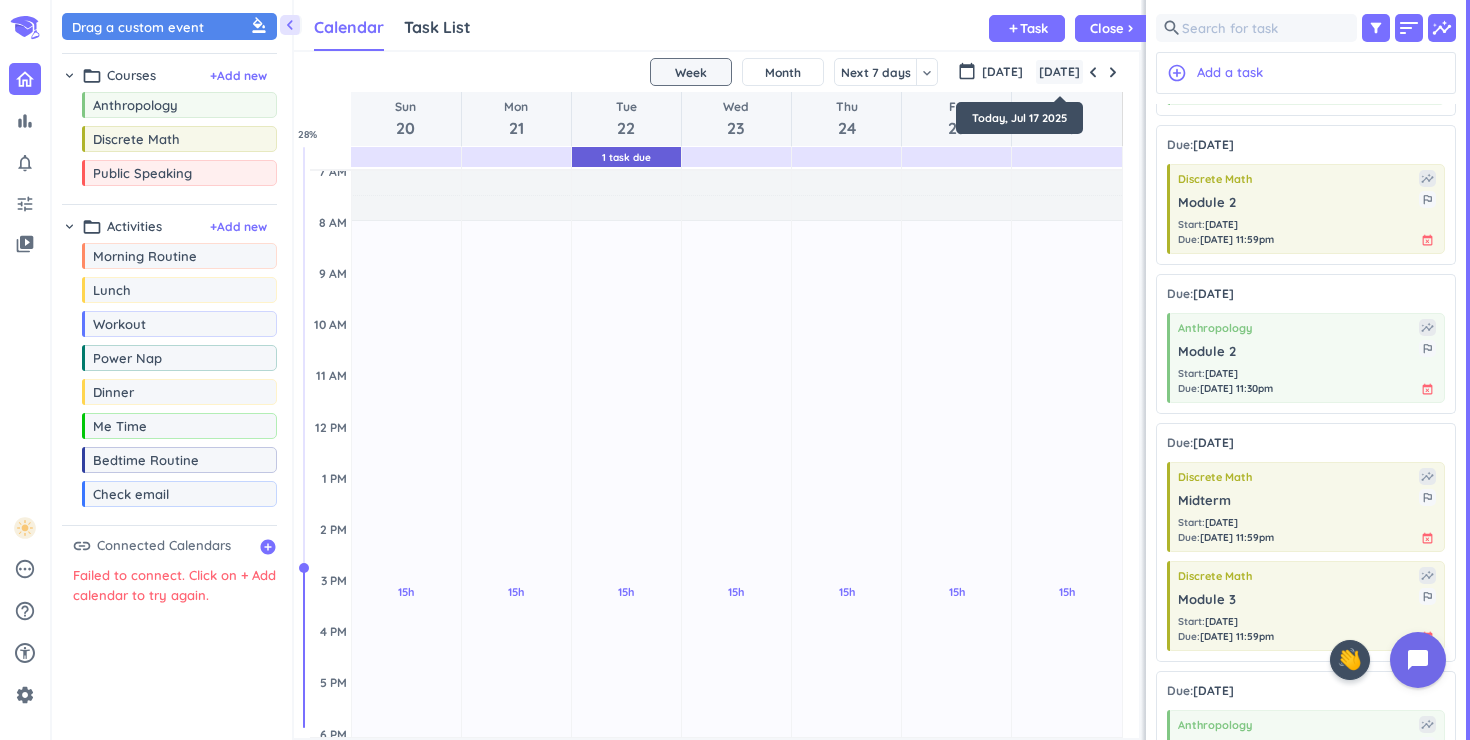 click on "[DATE]" at bounding box center (1059, 72) 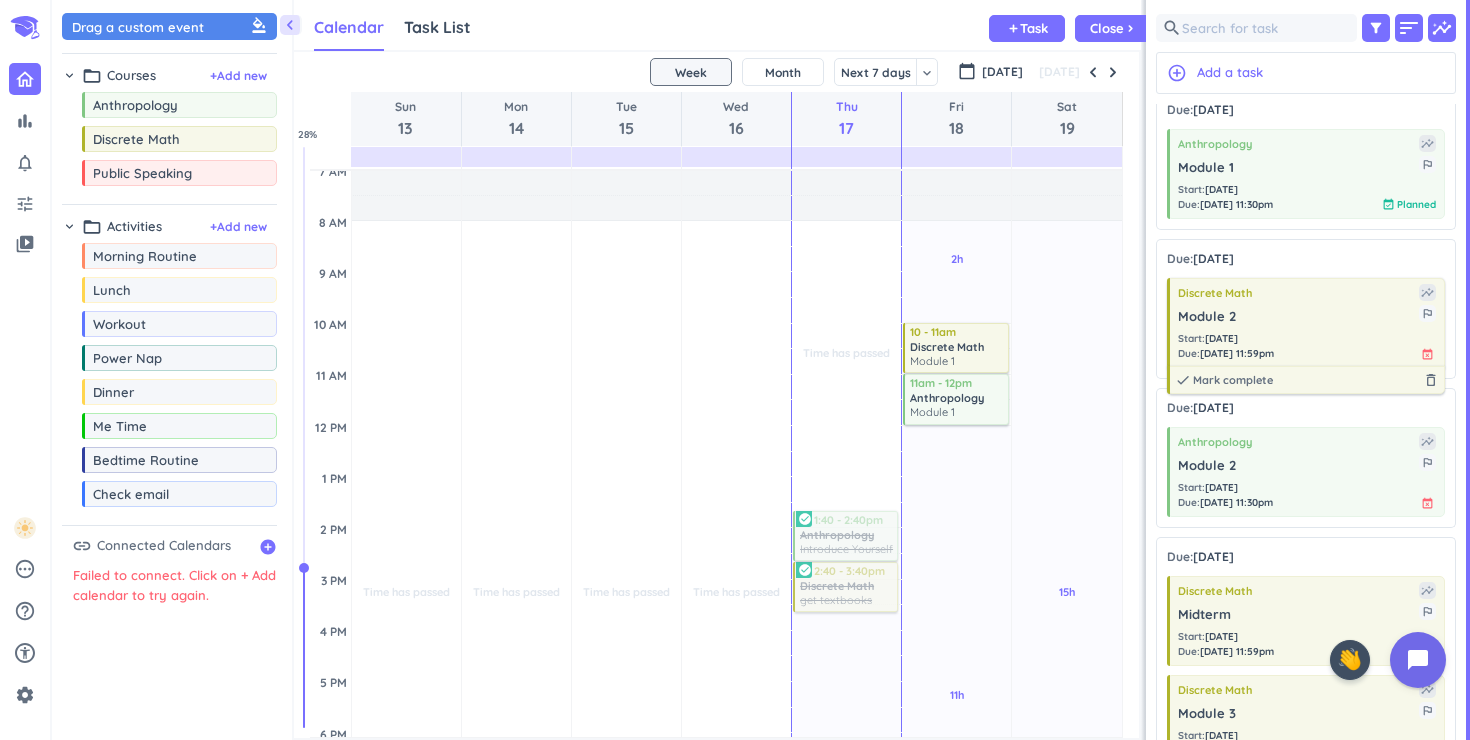 scroll, scrollTop: 204, scrollLeft: 0, axis: vertical 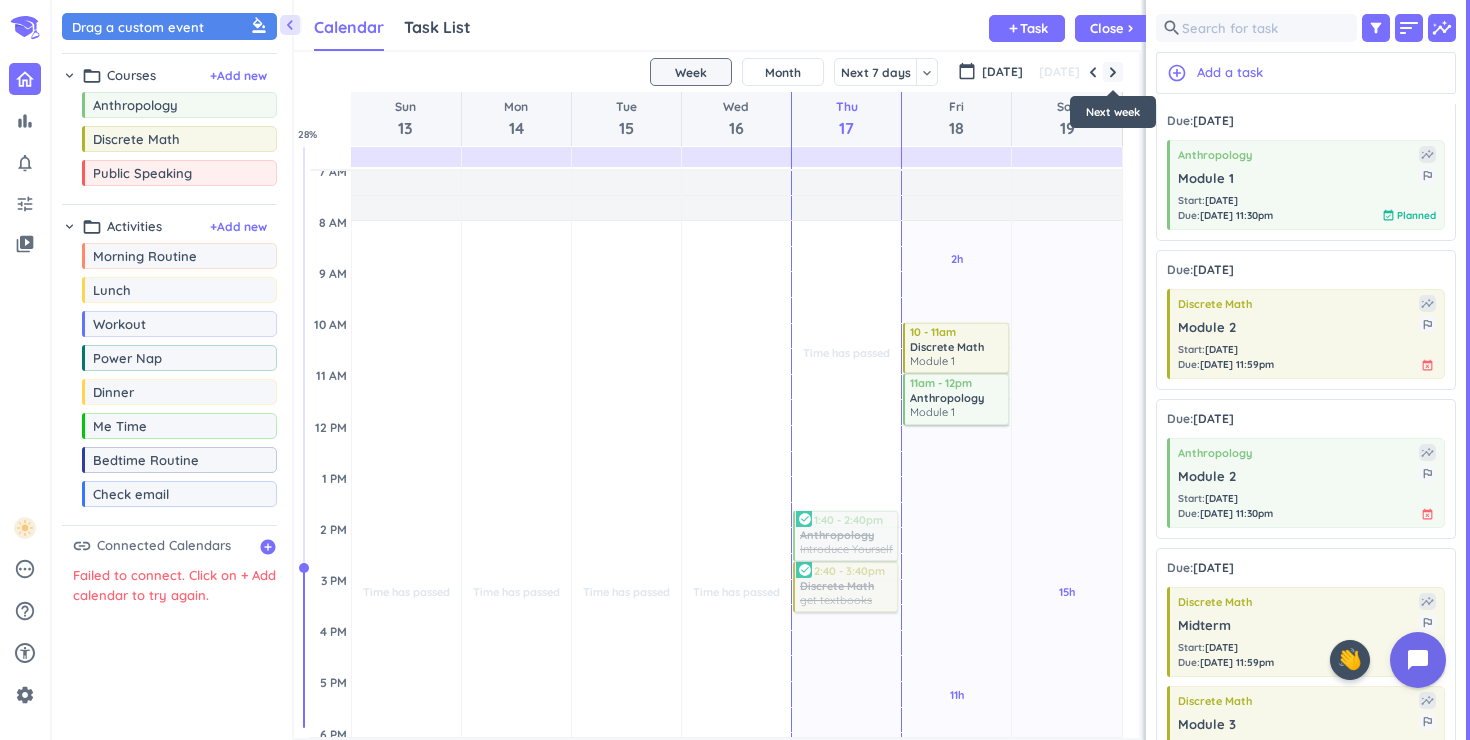 click at bounding box center [1113, 72] 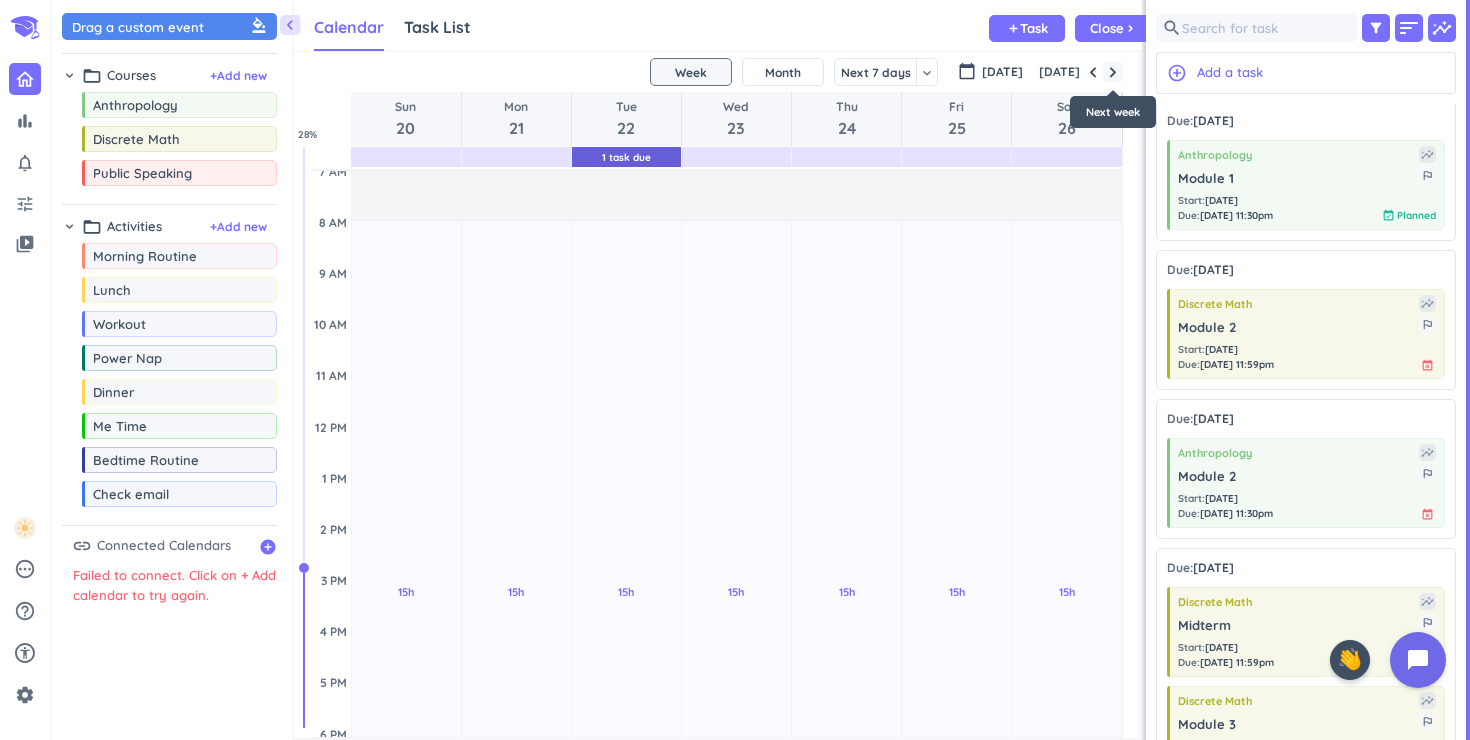 click at bounding box center (1113, 72) 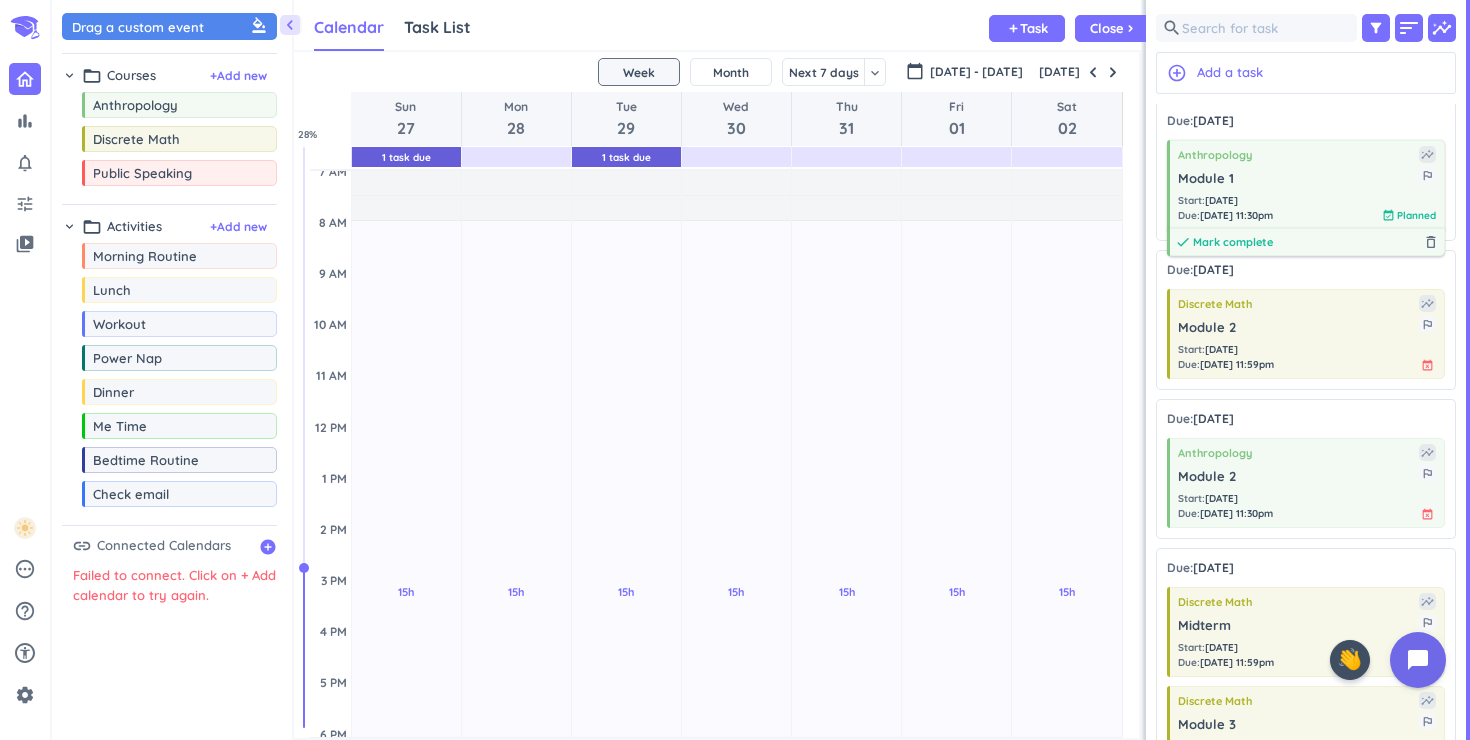 click on "[DATE]" at bounding box center (1059, 72) 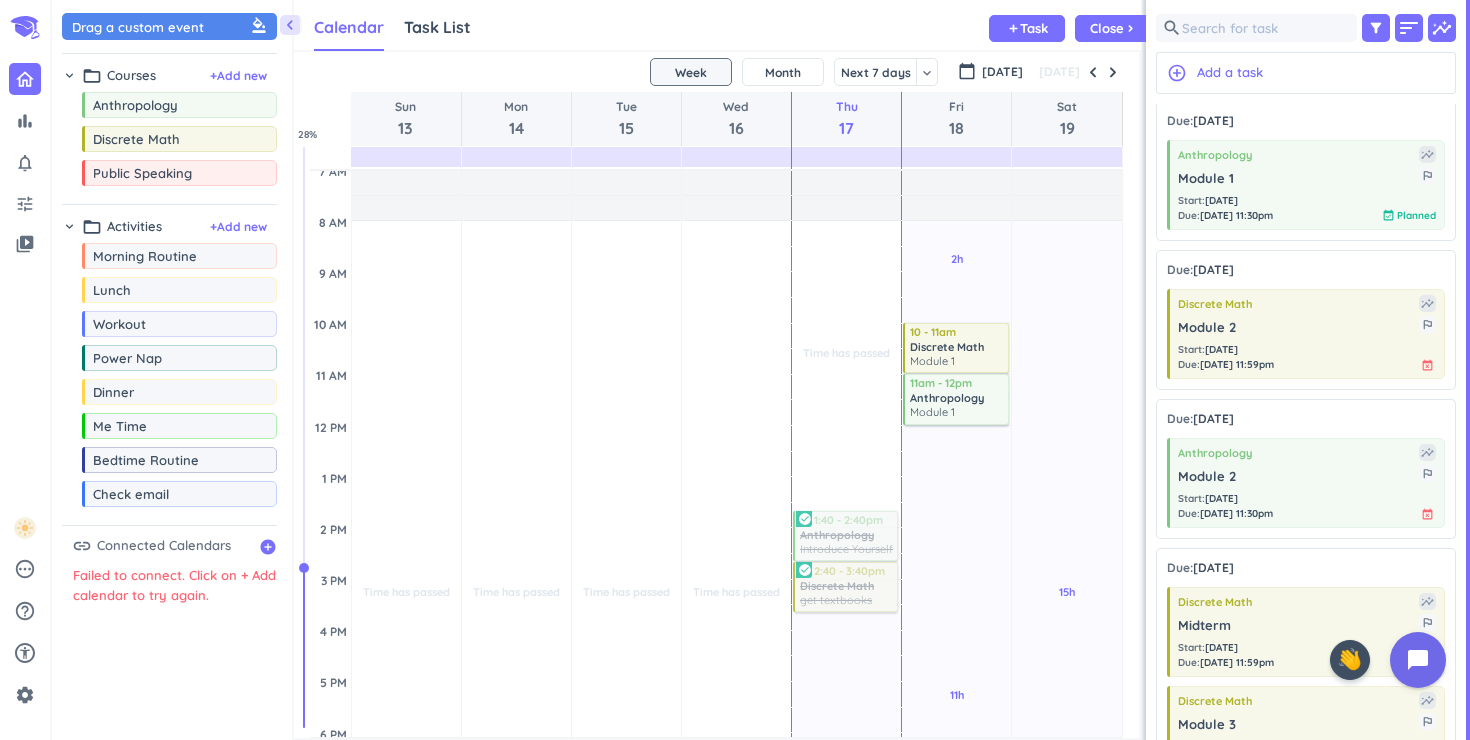 scroll, scrollTop: 0, scrollLeft: 0, axis: both 